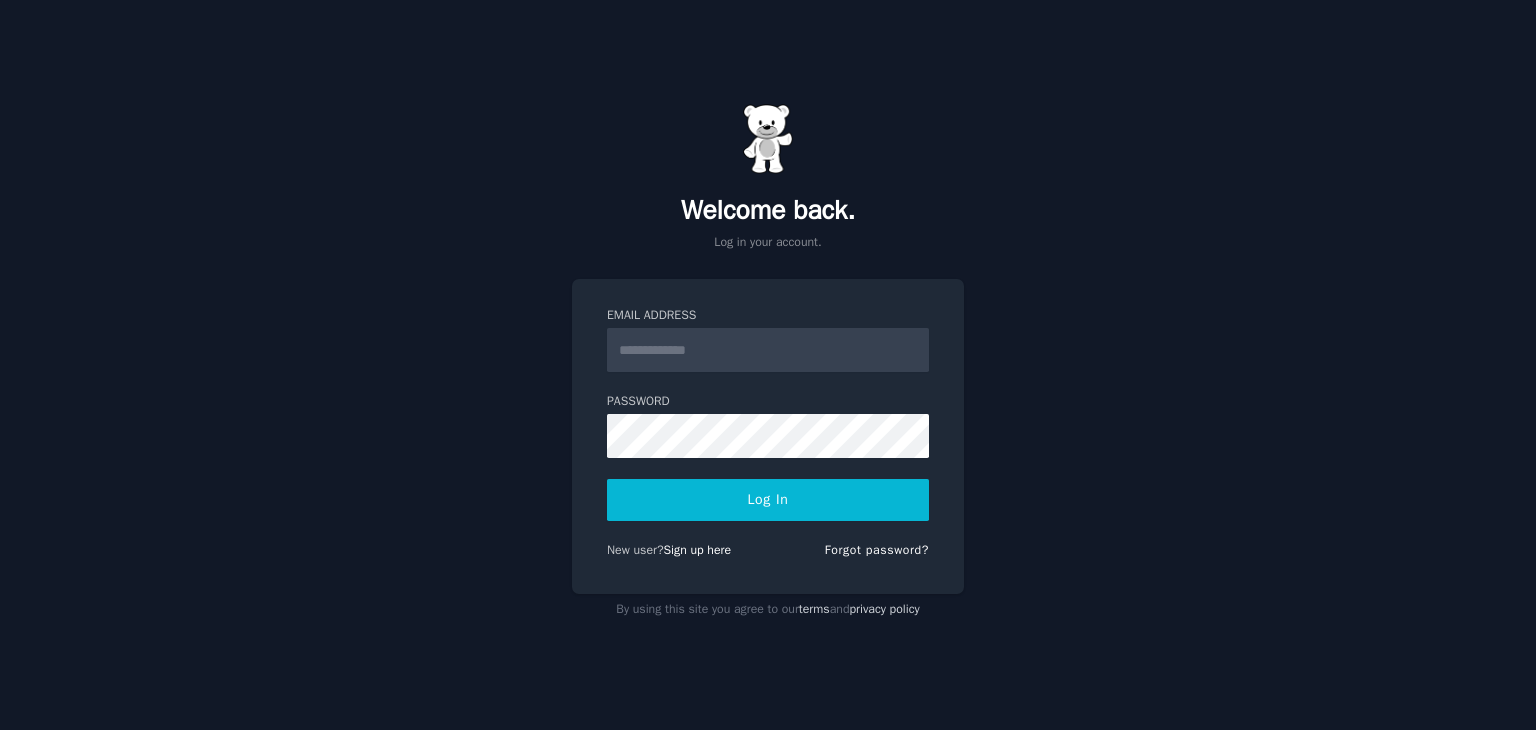 scroll, scrollTop: 0, scrollLeft: 0, axis: both 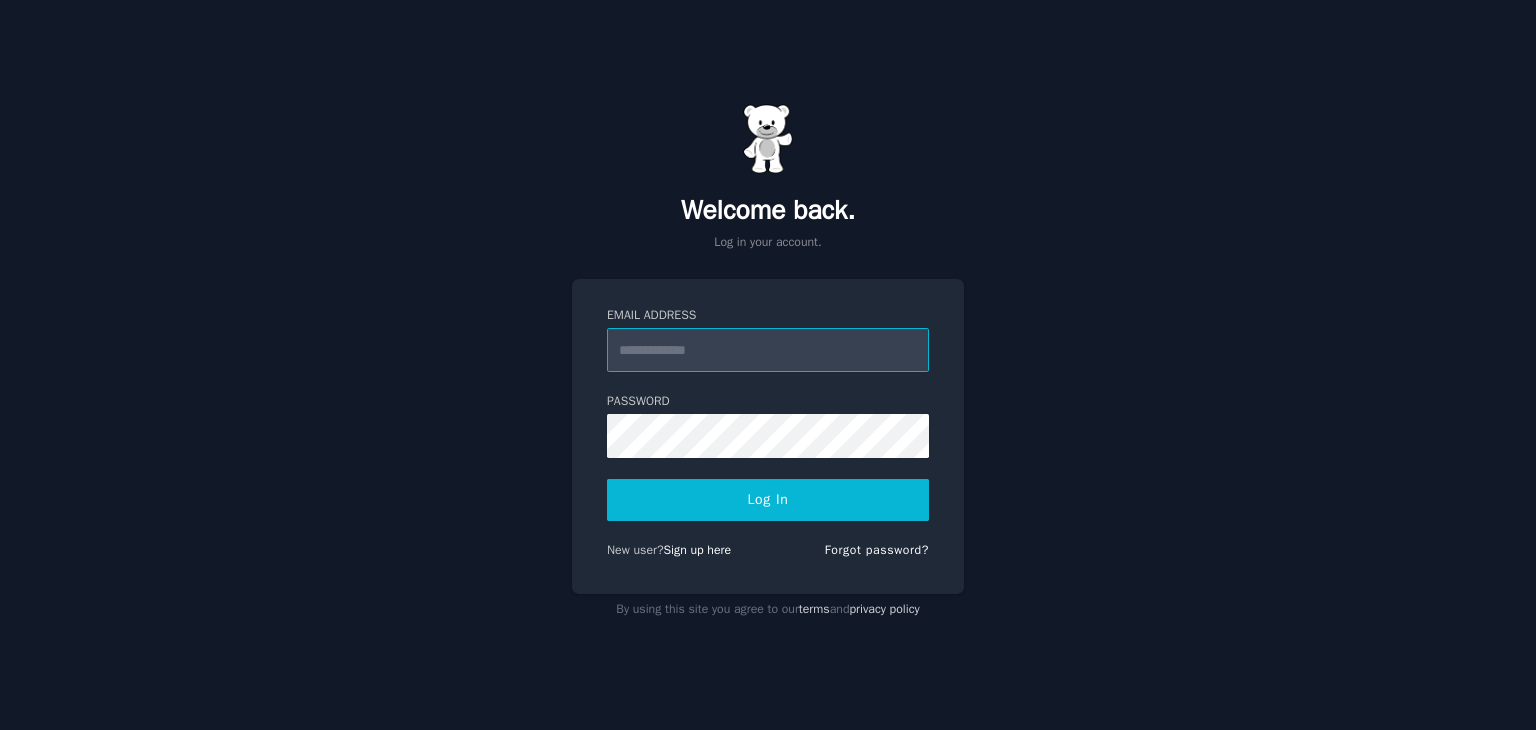 click on "Email Address" at bounding box center [768, 350] 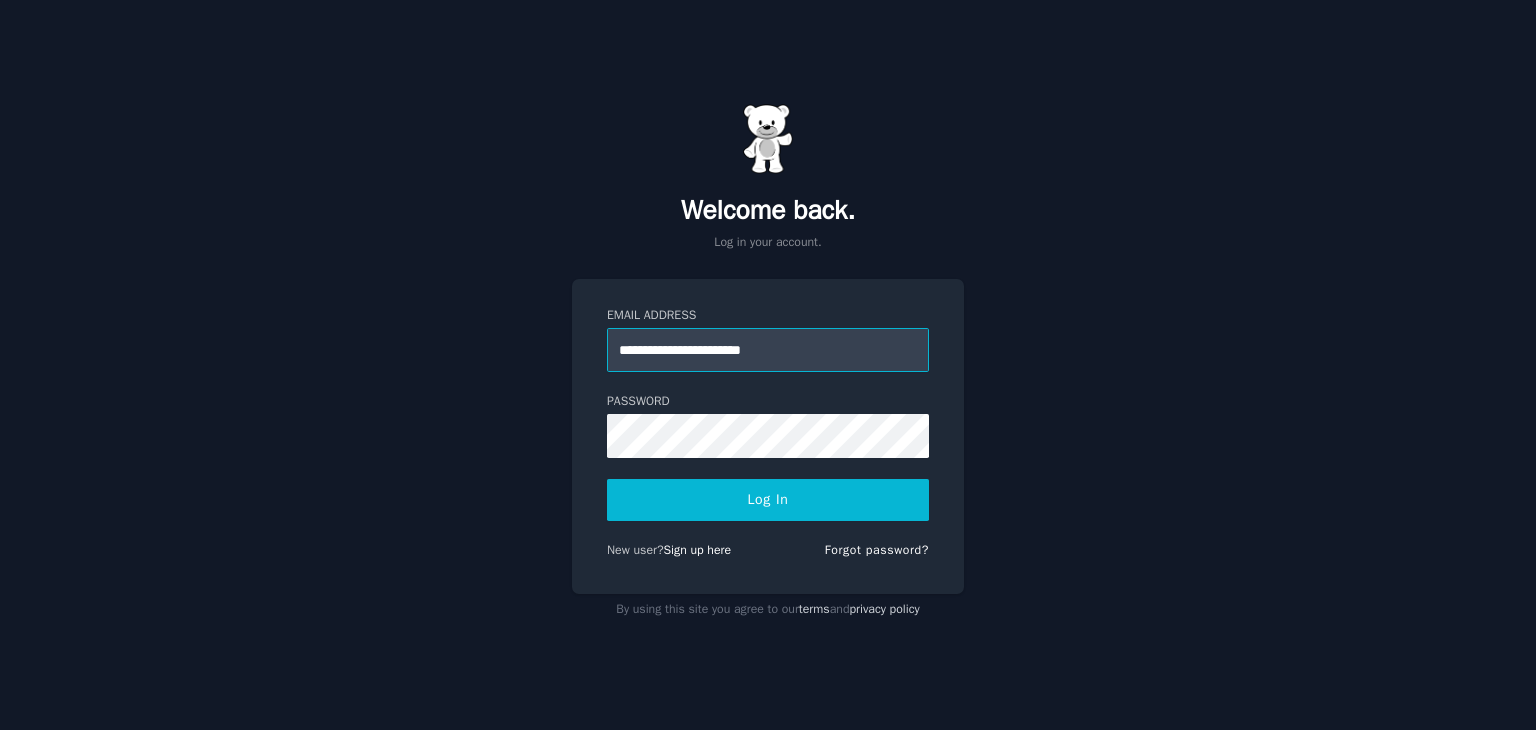 type on "**********" 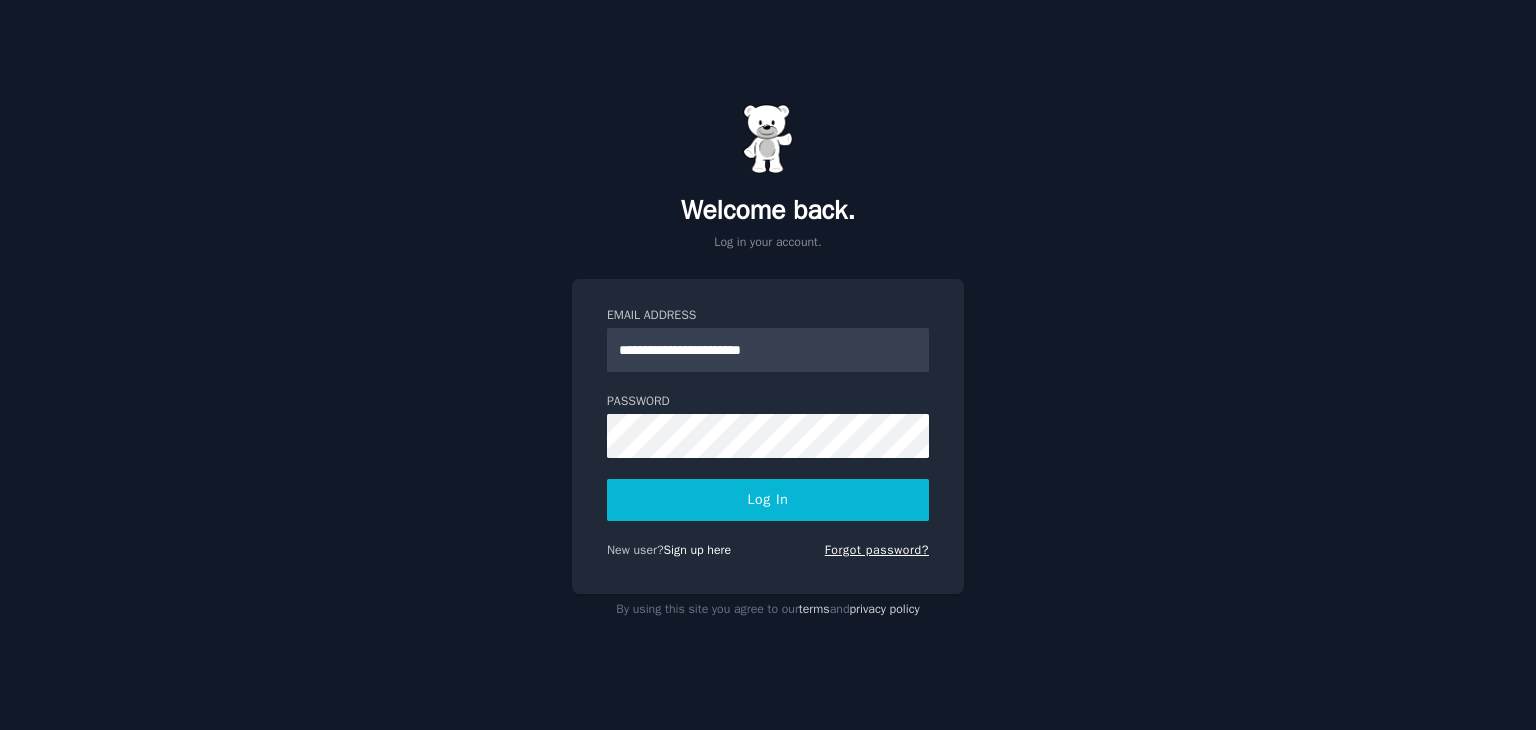 click on "Forgot password?" at bounding box center [877, 550] 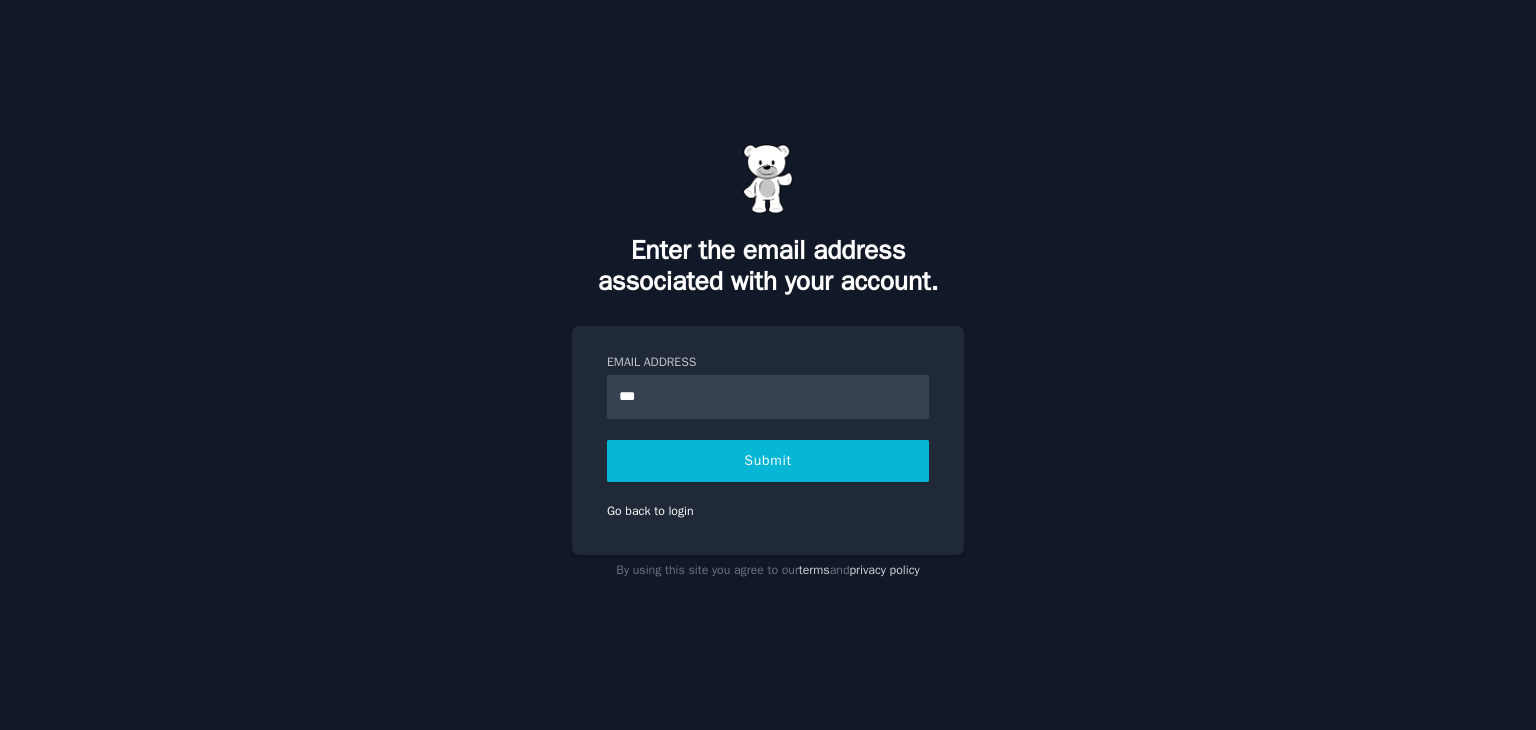 type on "**********" 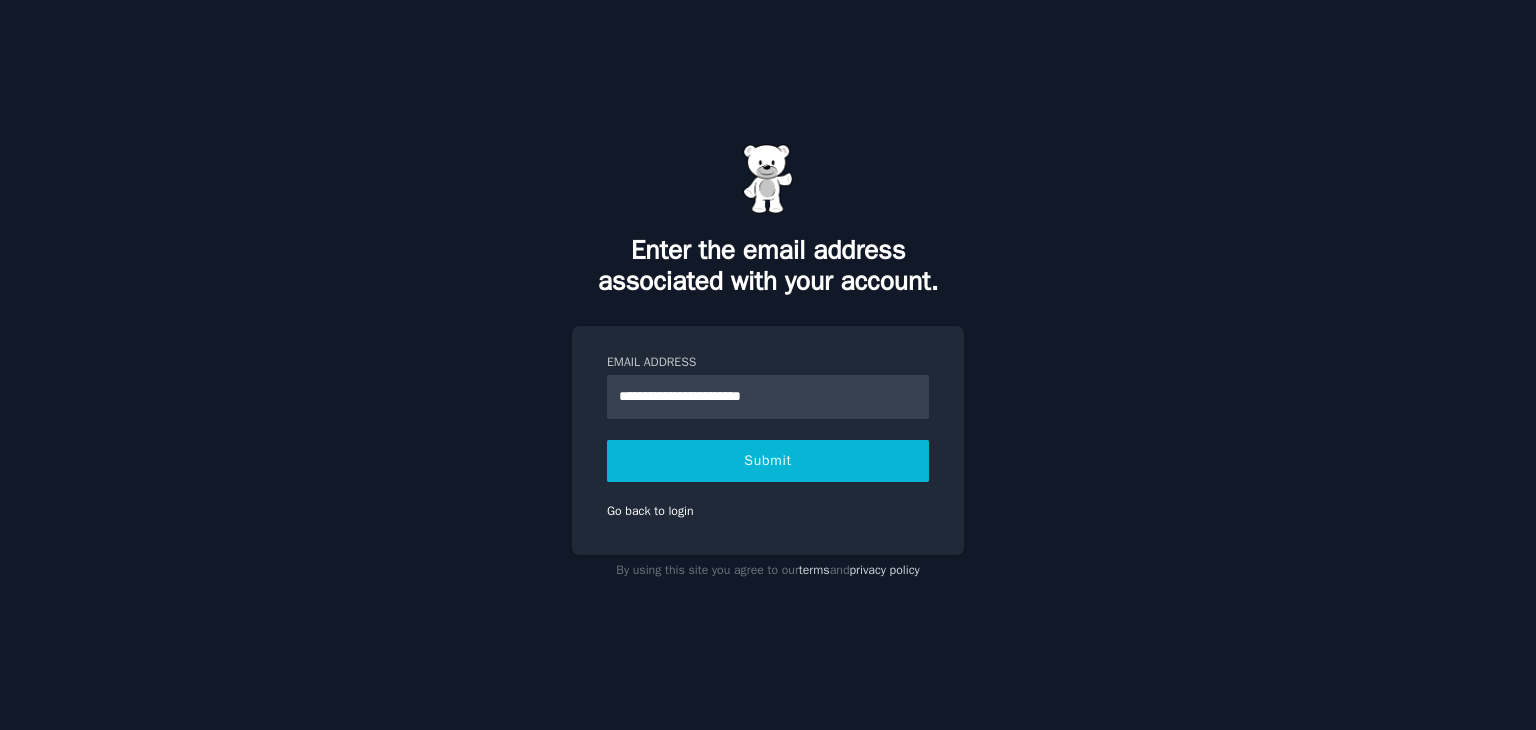 click on "Submit" at bounding box center (768, 461) 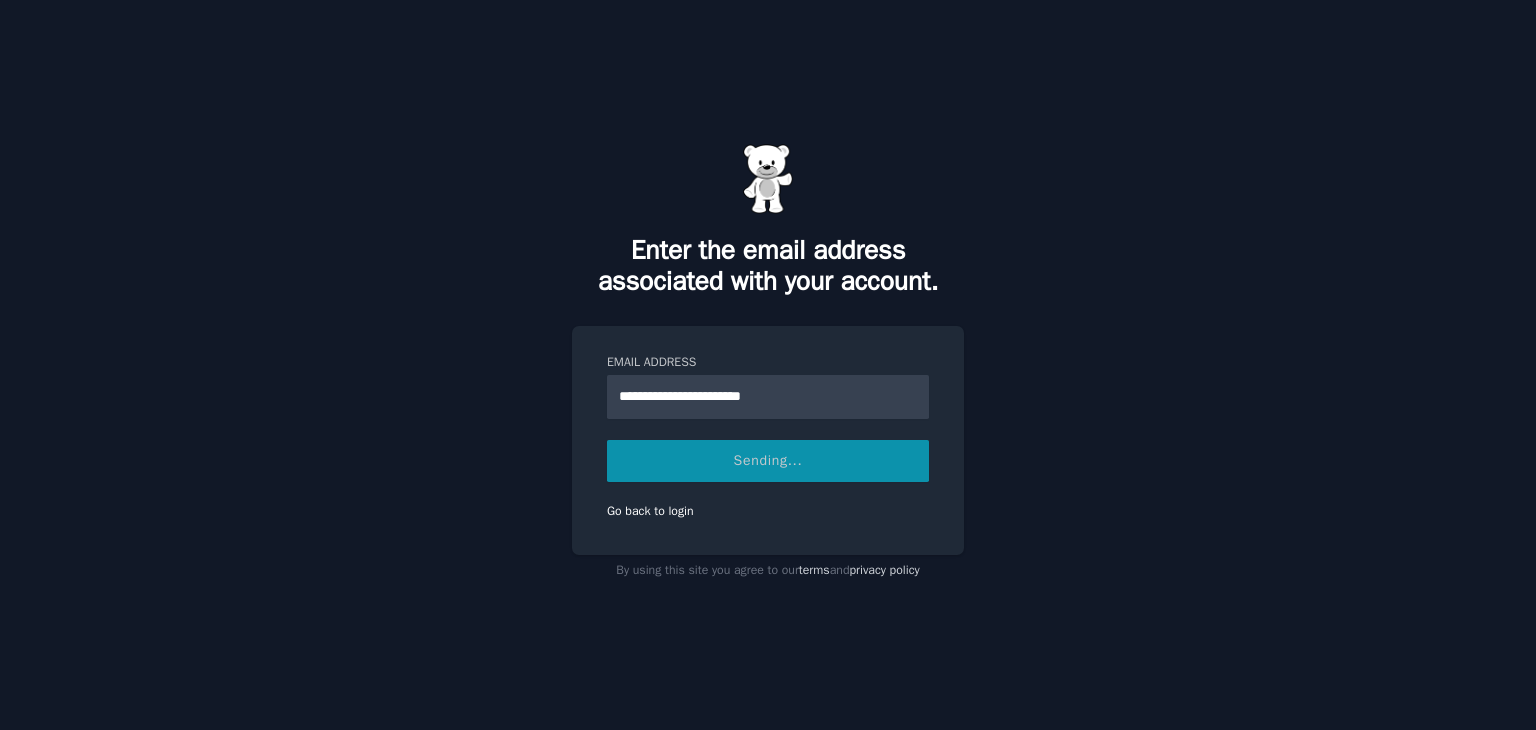 click on "**********" at bounding box center [768, 365] 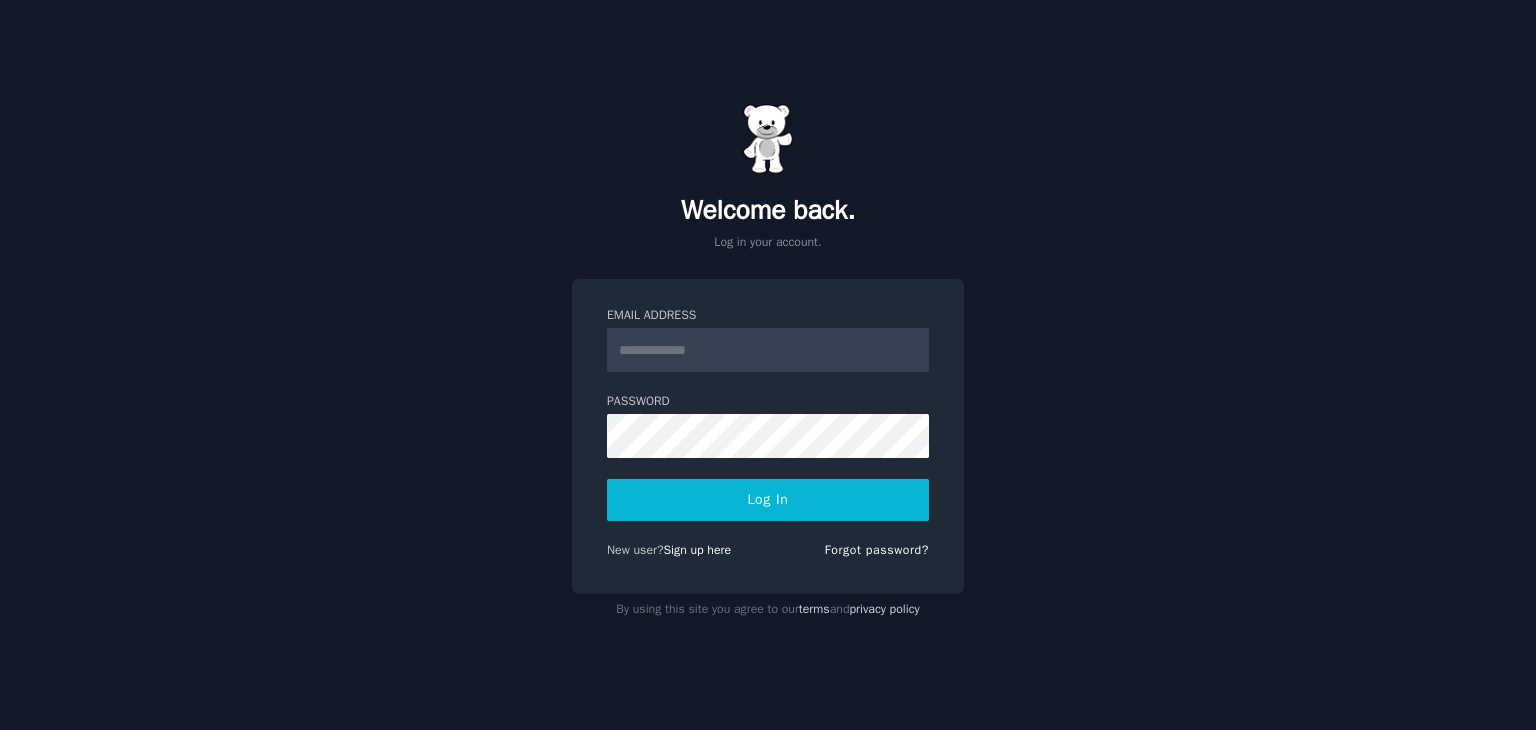 click on "Email Address" at bounding box center (768, 350) 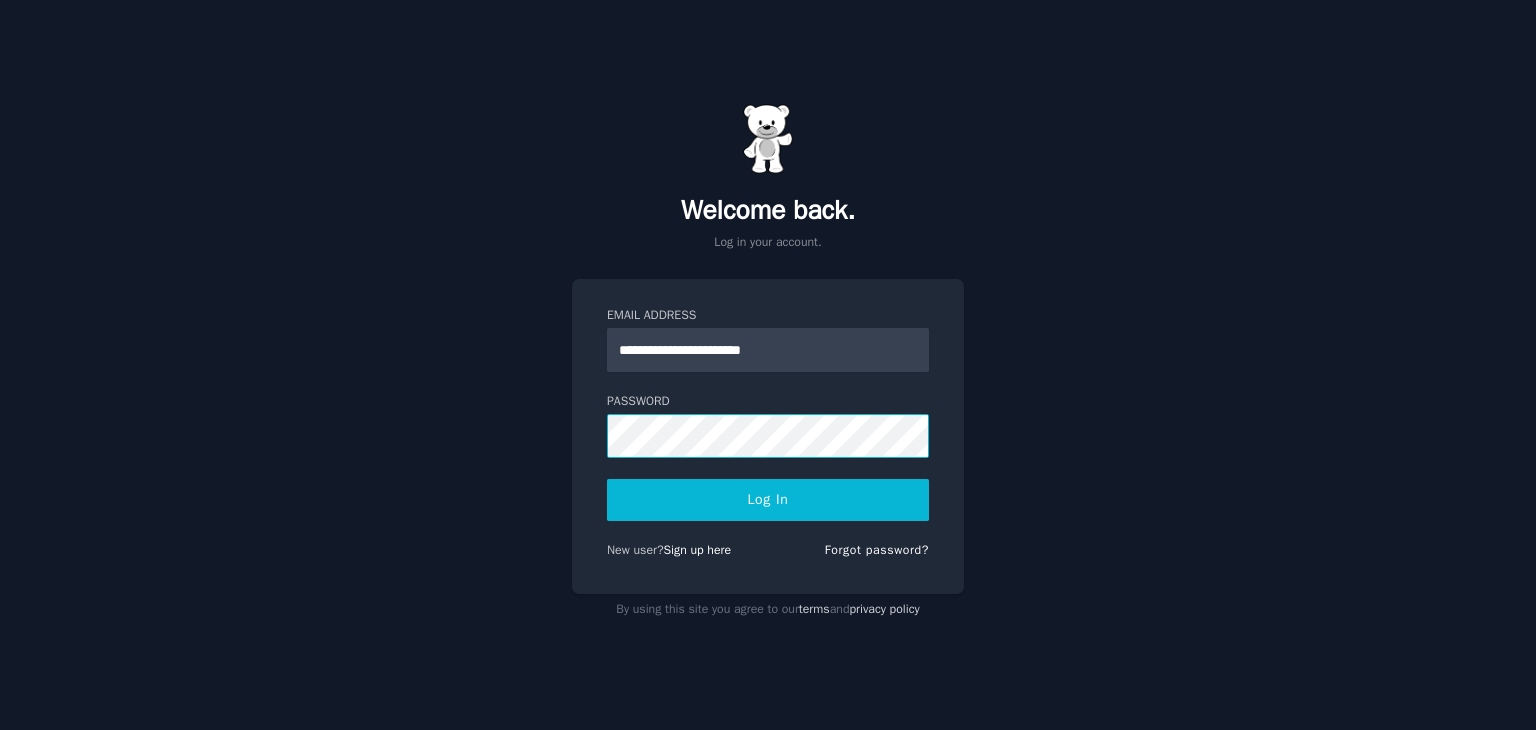 click on "Log In" at bounding box center [768, 500] 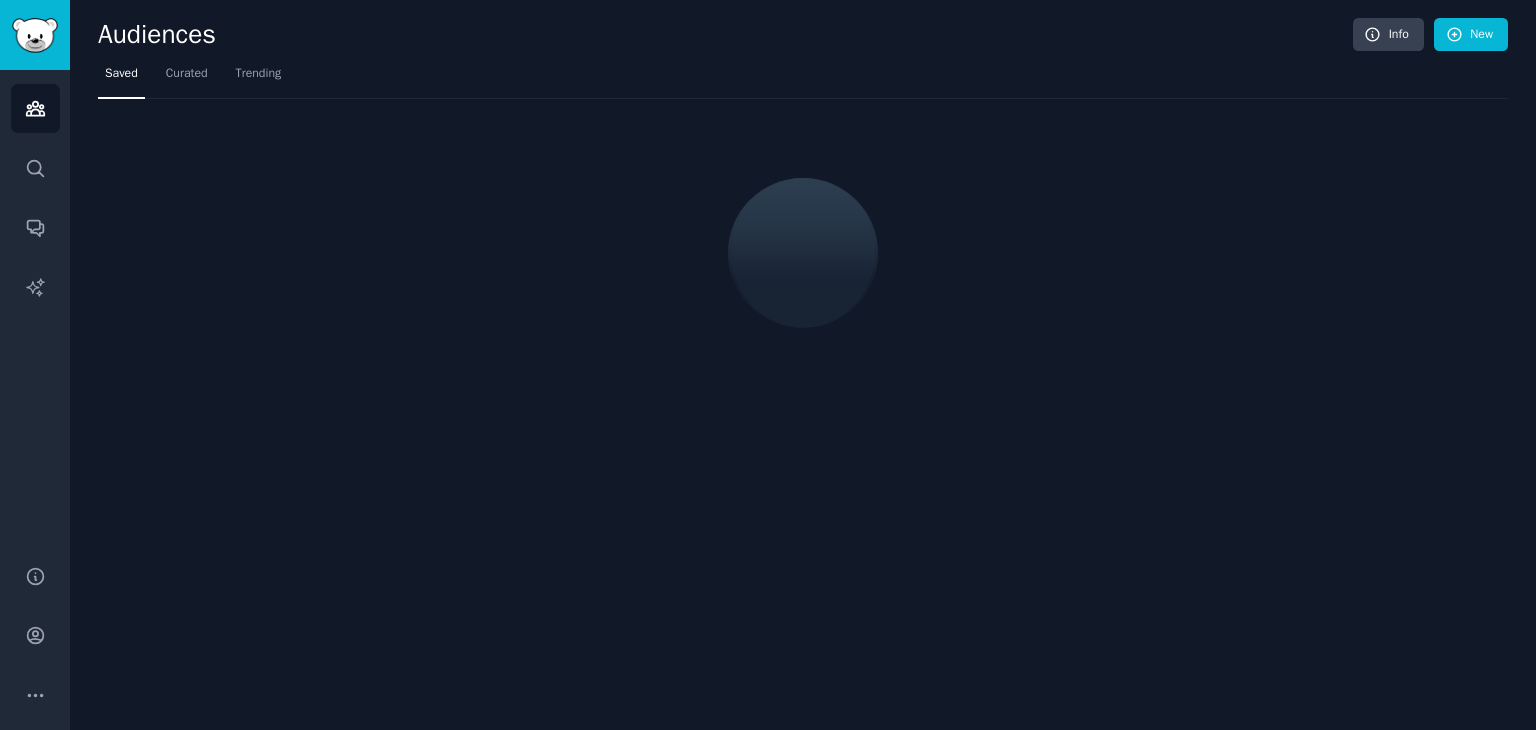scroll, scrollTop: 0, scrollLeft: 0, axis: both 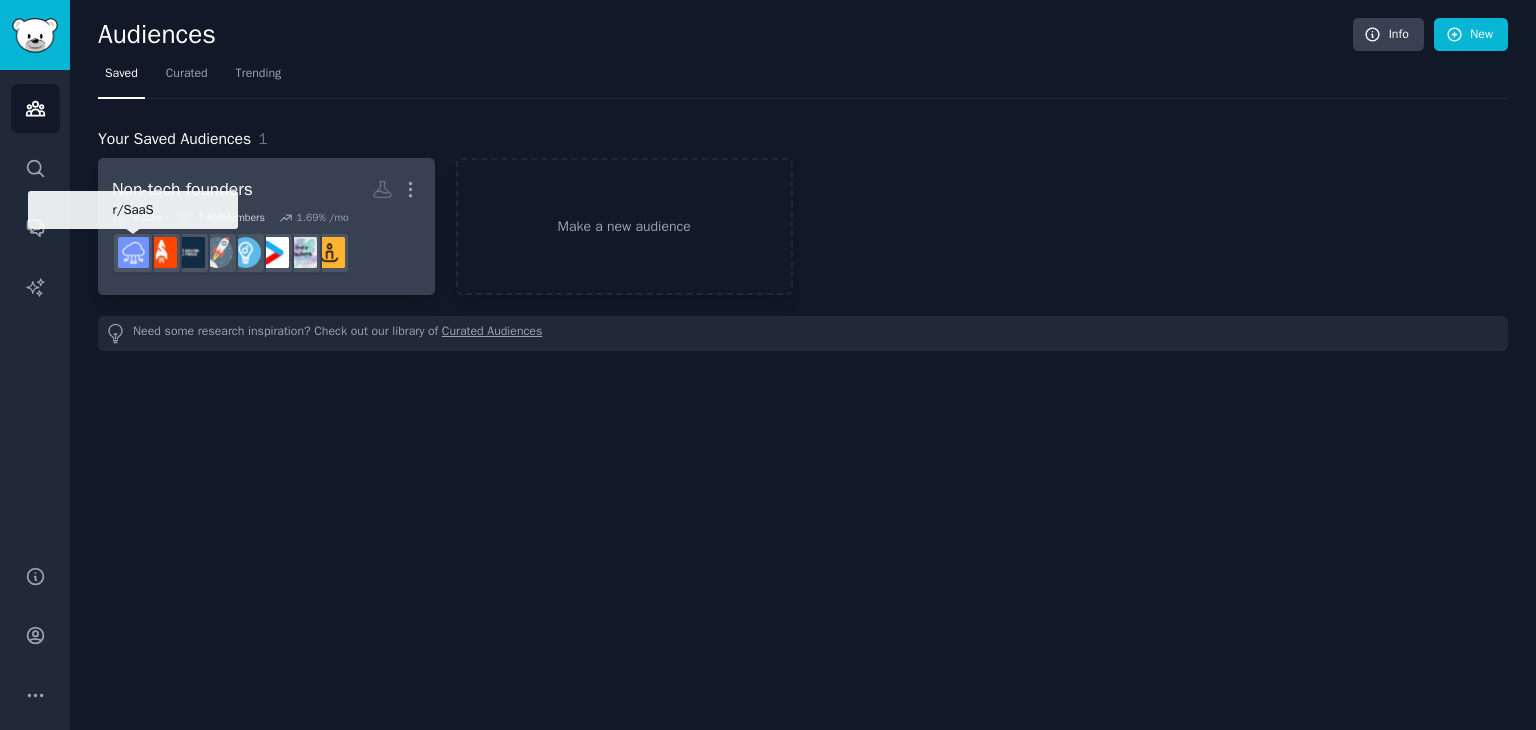 click at bounding box center [133, 252] 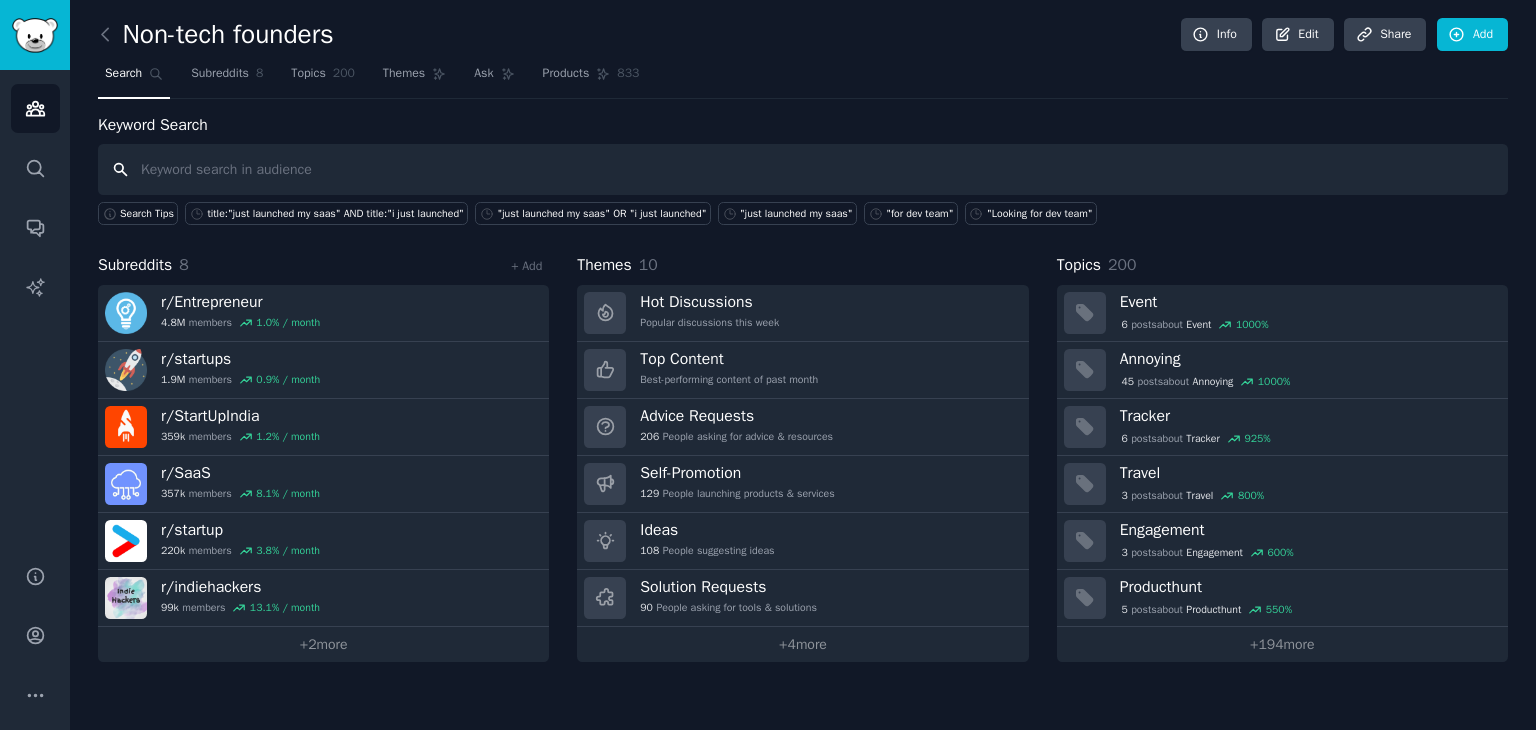 click at bounding box center (803, 169) 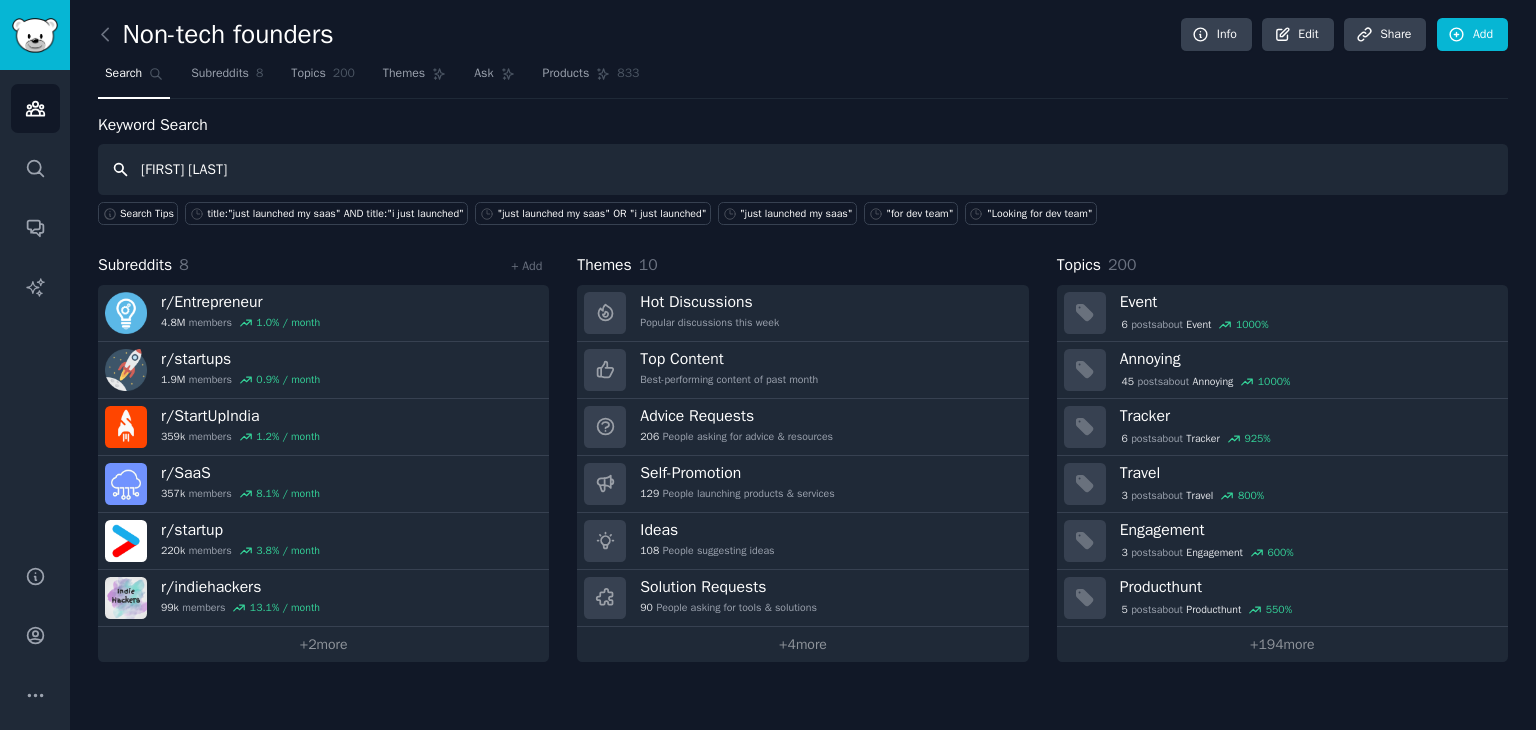 type on "[FIRST] [LAST]" 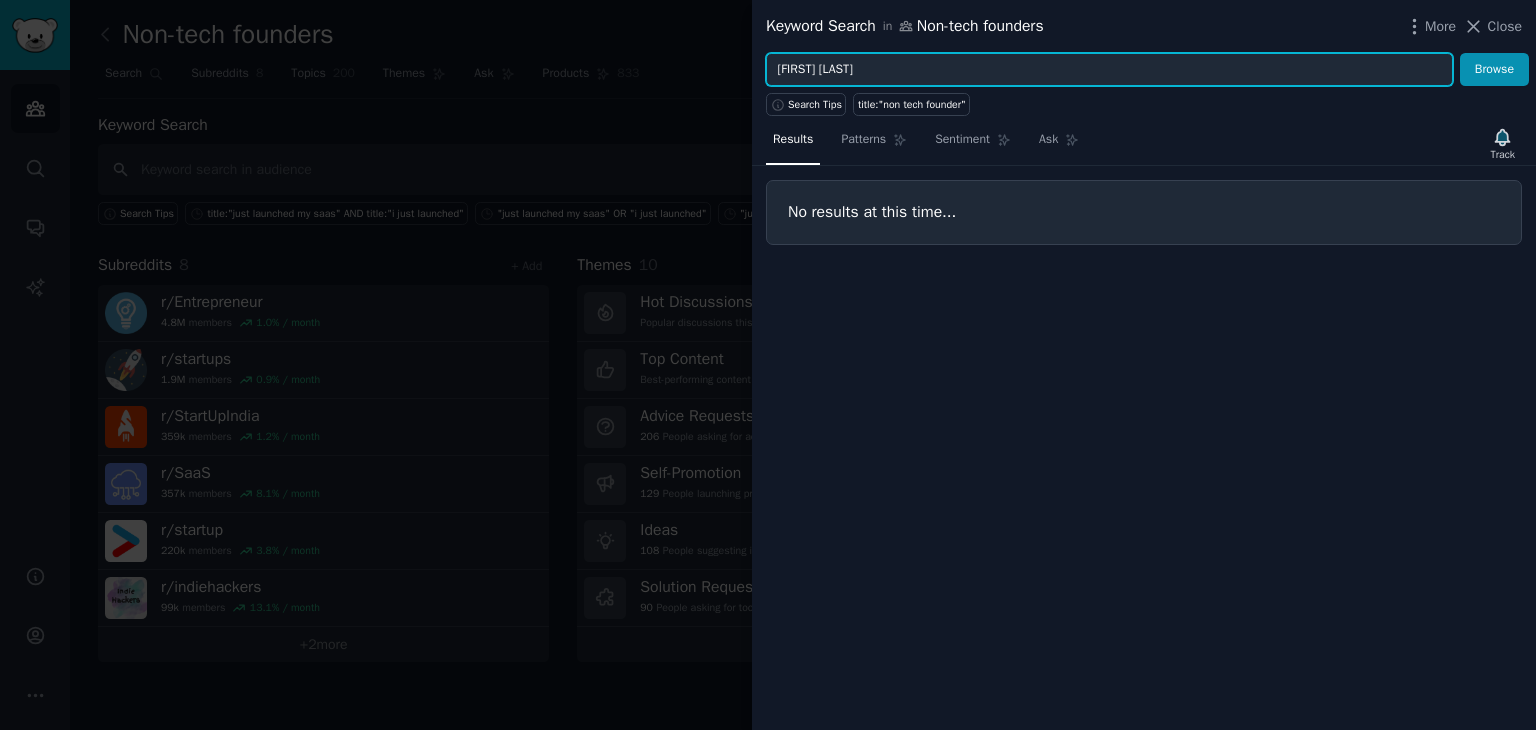 click on "[FIRST] [LAST]" at bounding box center (1109, 70) 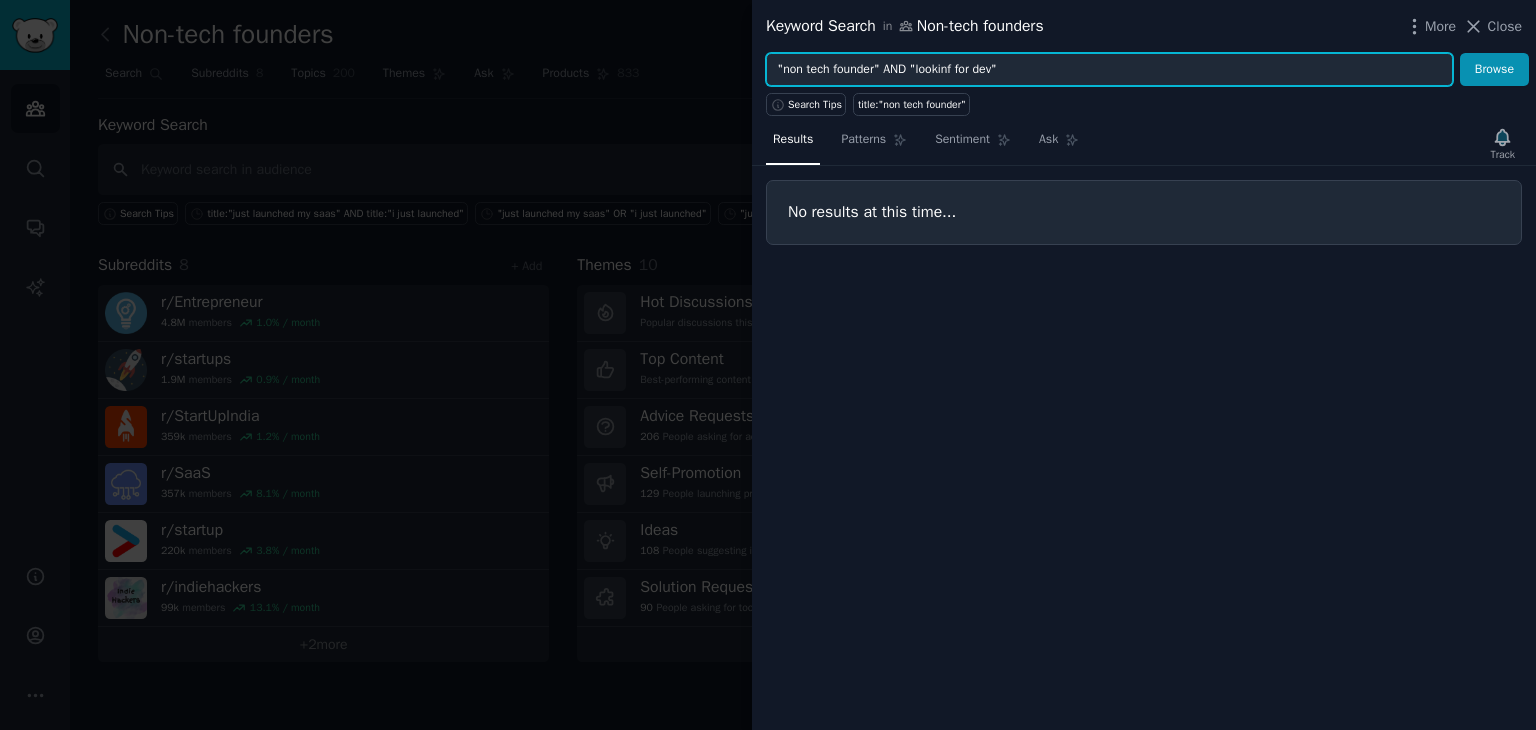 click on "Browse" at bounding box center [1494, 70] 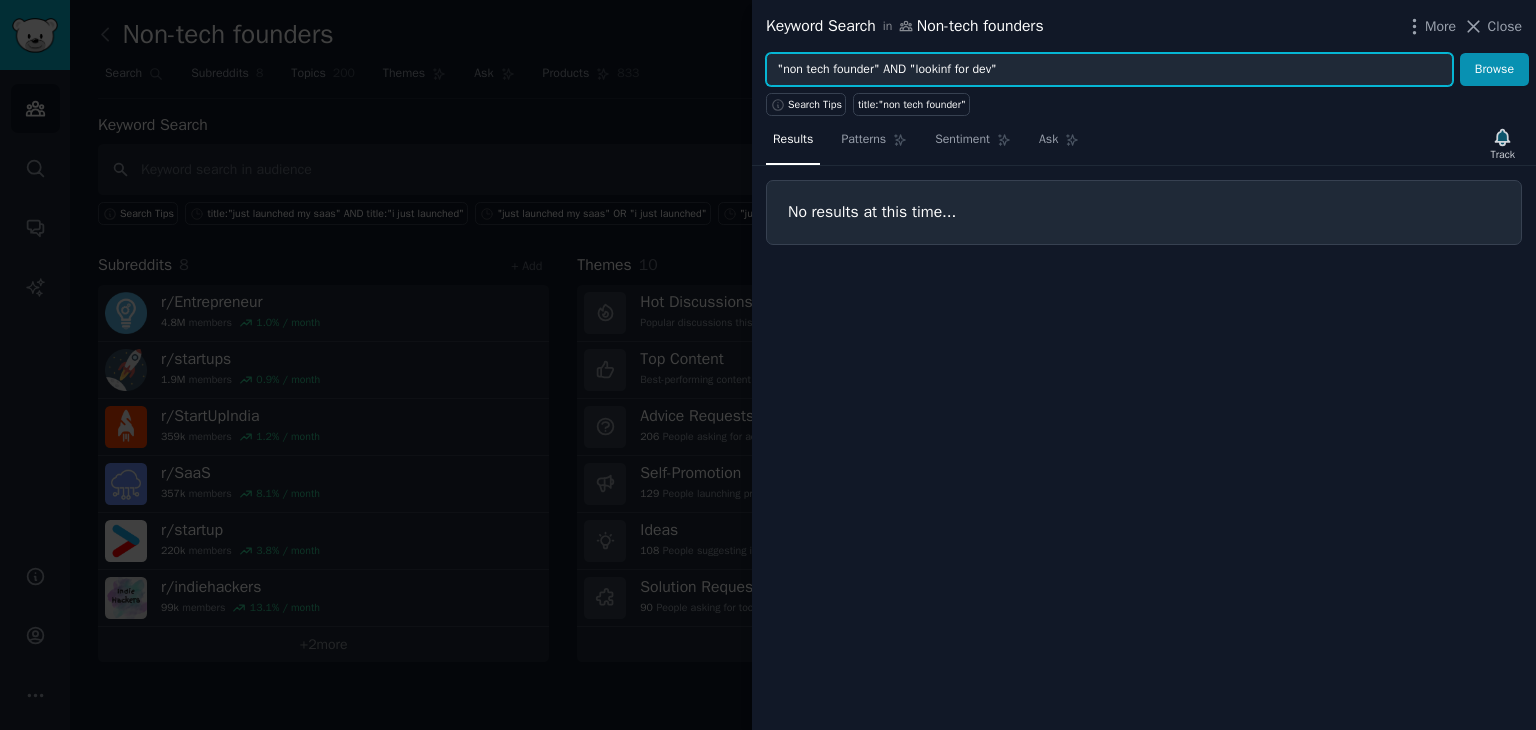 click on ""non tech founder" AND "lookinf for dev"" at bounding box center (1109, 70) 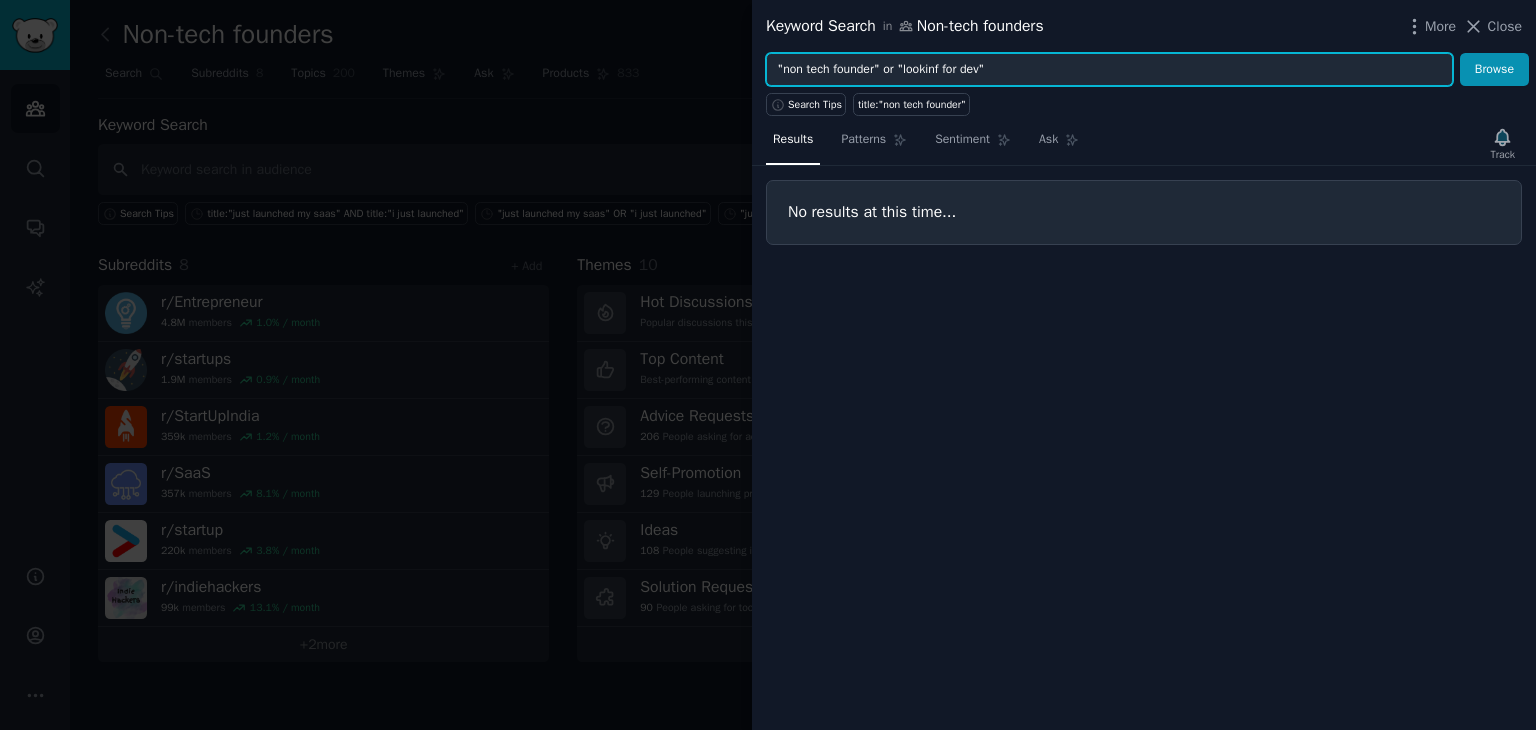 click on "Browse" at bounding box center (1494, 70) 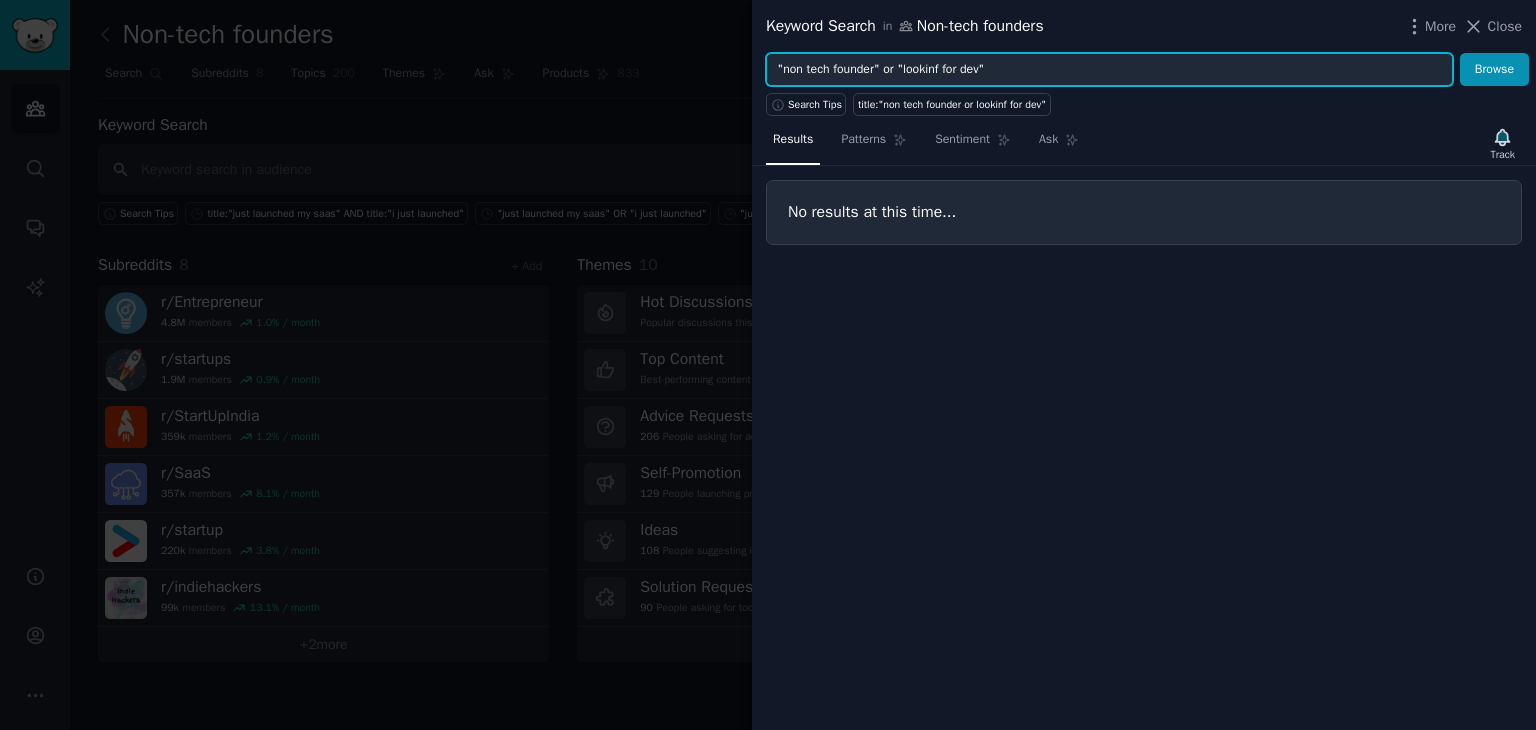 click on ""non tech founder" or "lookinf for dev"" at bounding box center [1109, 70] 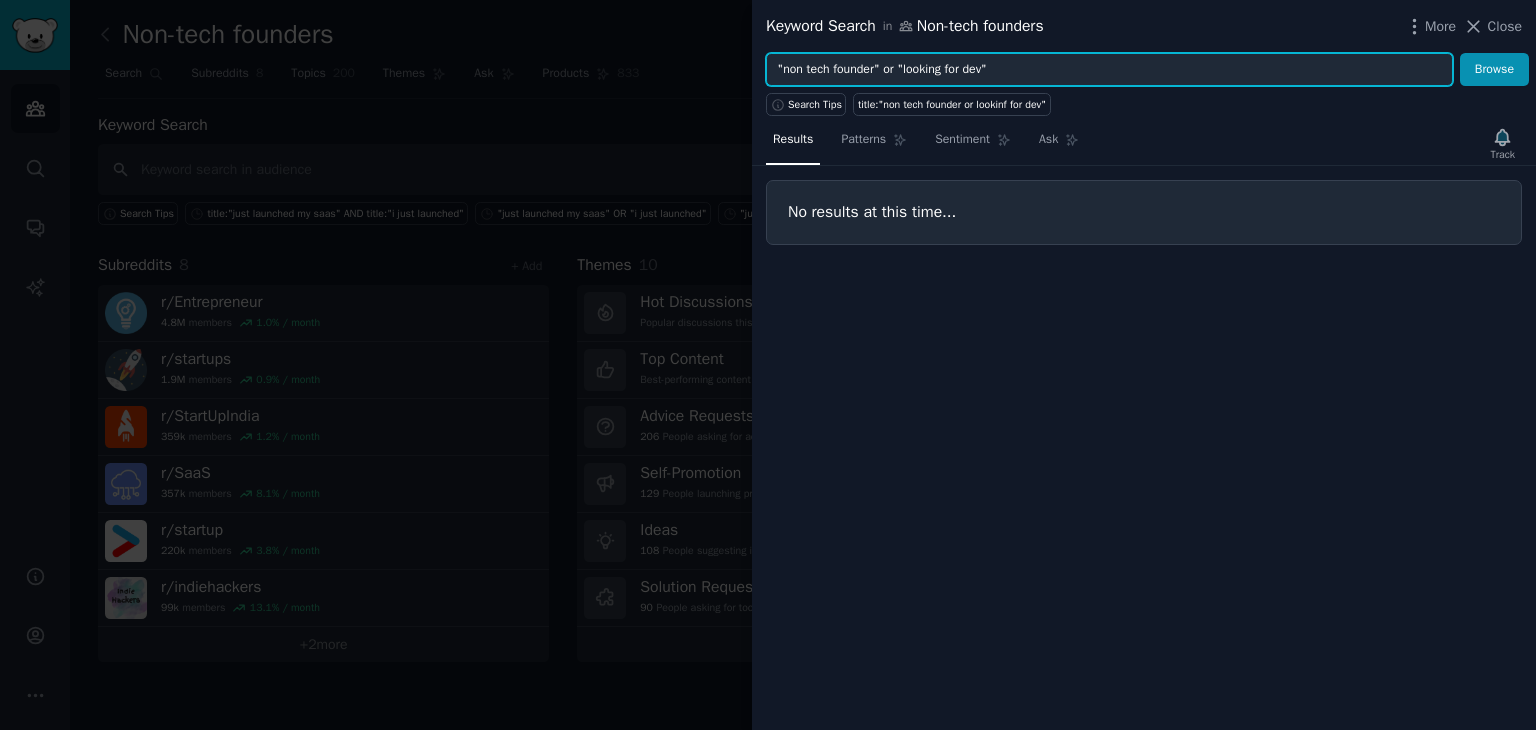 click on ""non tech founder" or "looking for dev"" at bounding box center (1109, 70) 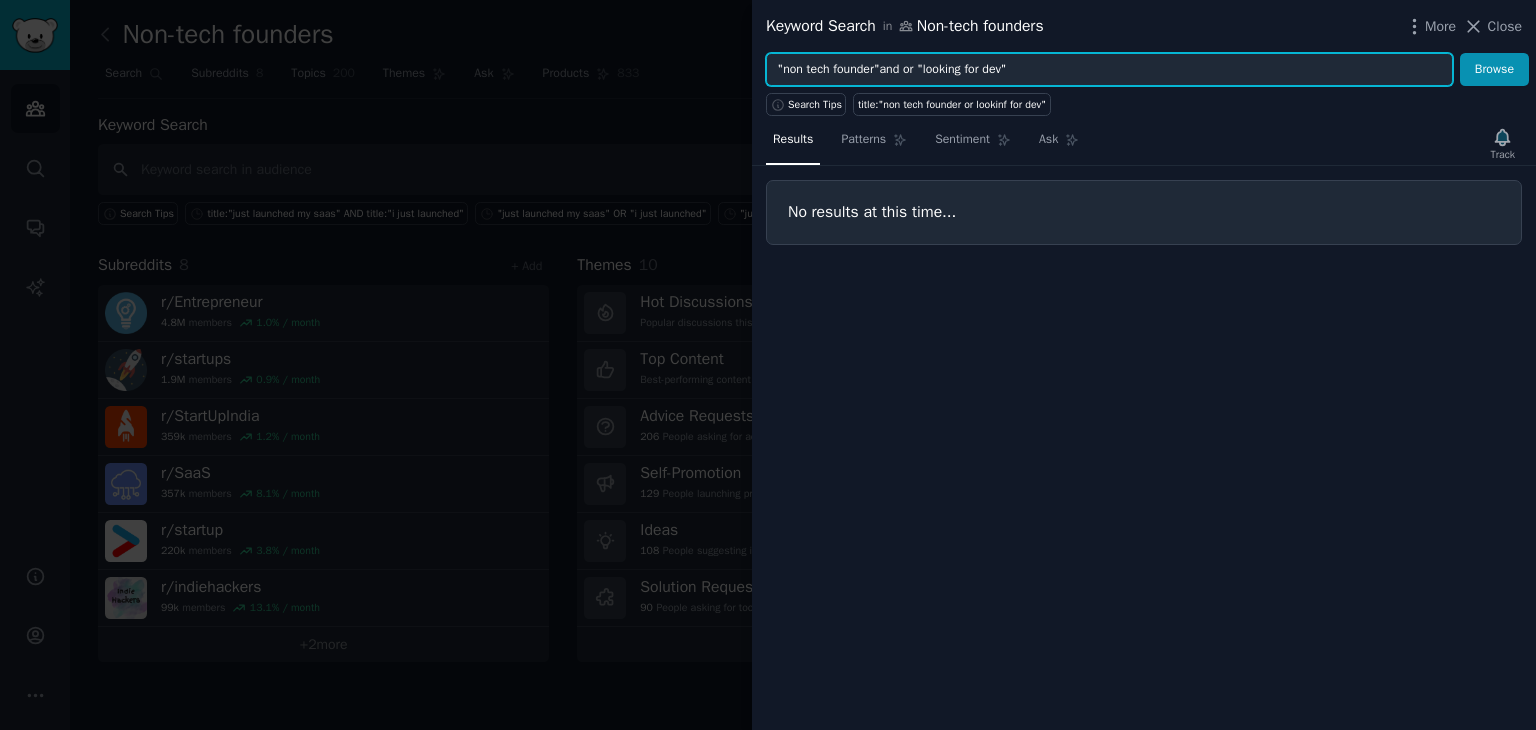 type on ""non tech founder"and or "looking for dev"" 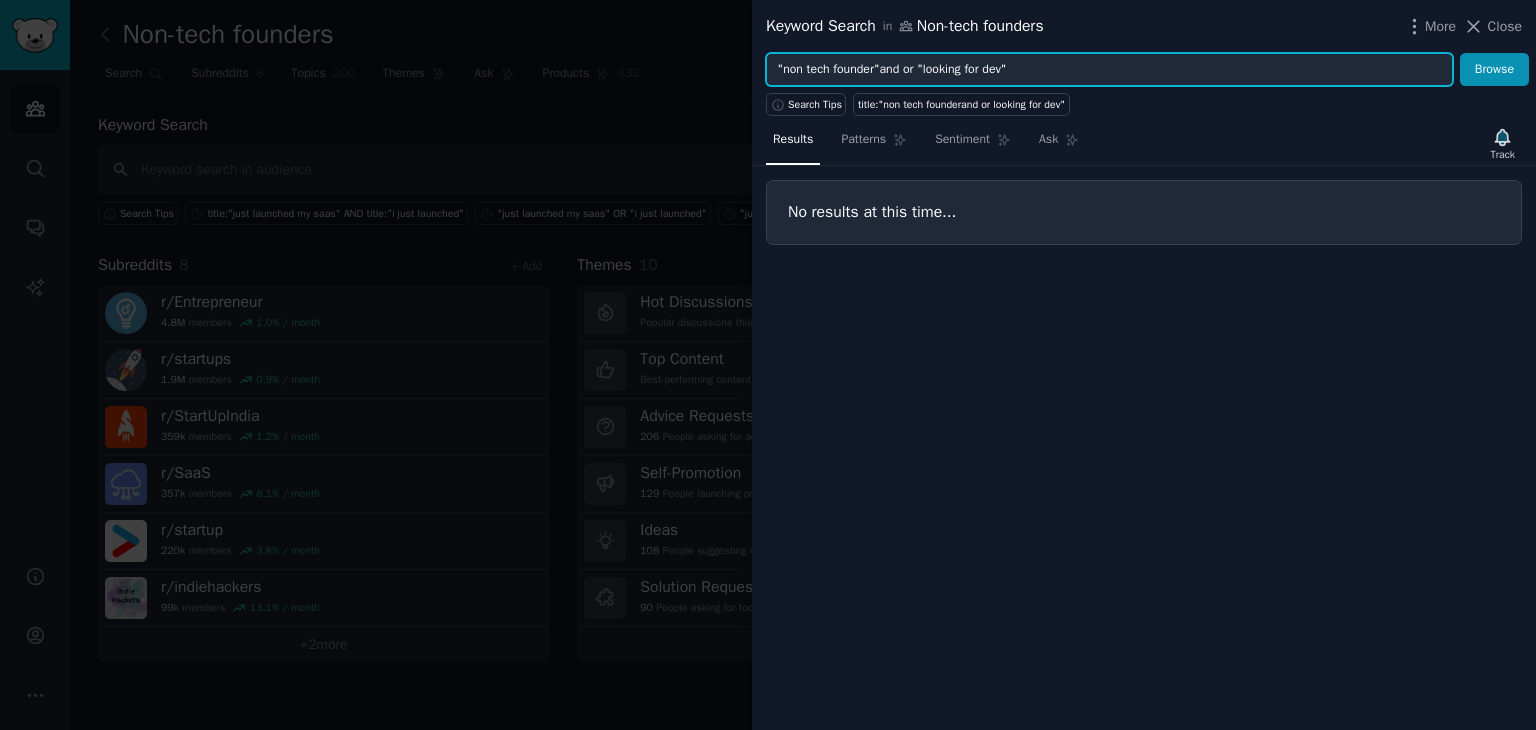 drag, startPoint x: 1073, startPoint y: 65, endPoint x: 760, endPoint y: 47, distance: 313.51715 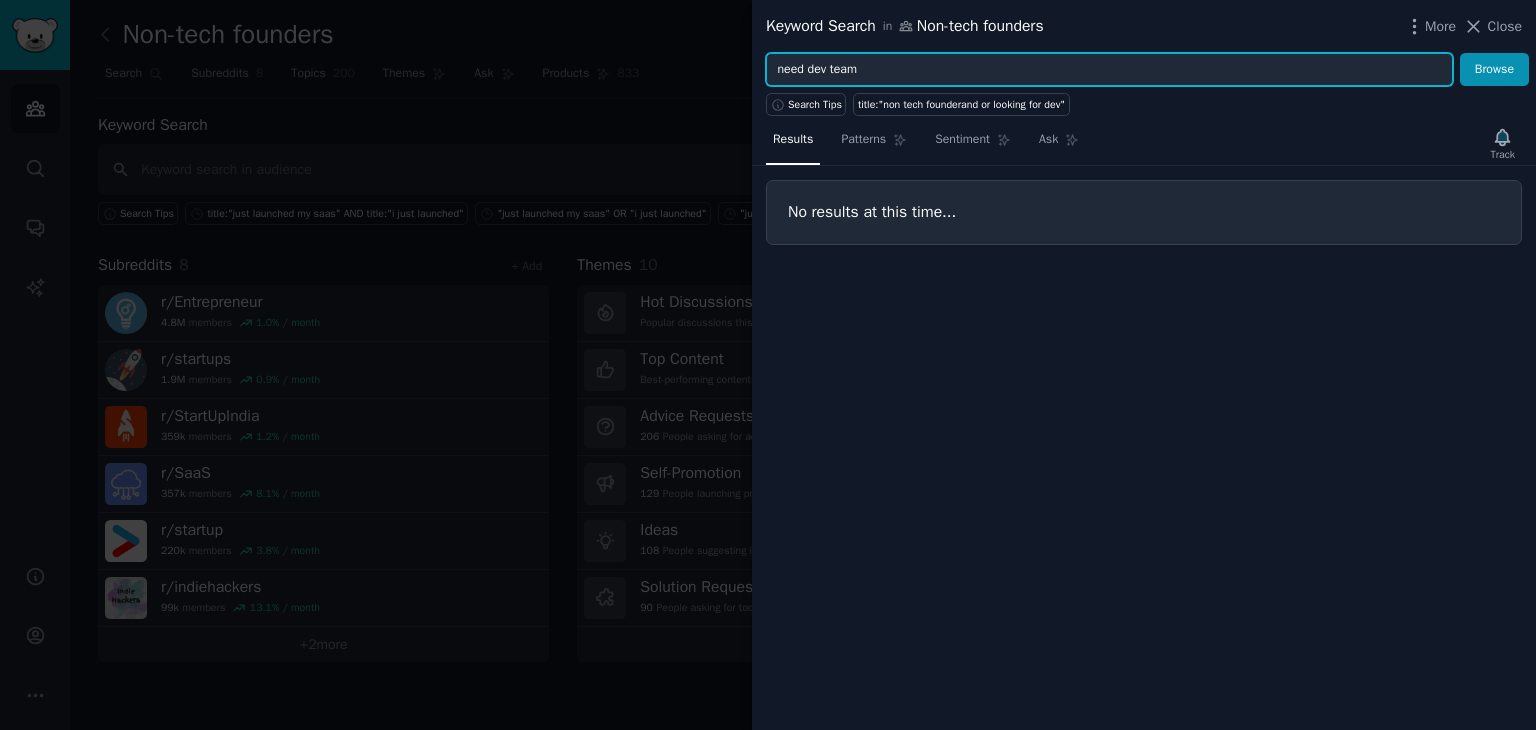 type on "need dev team" 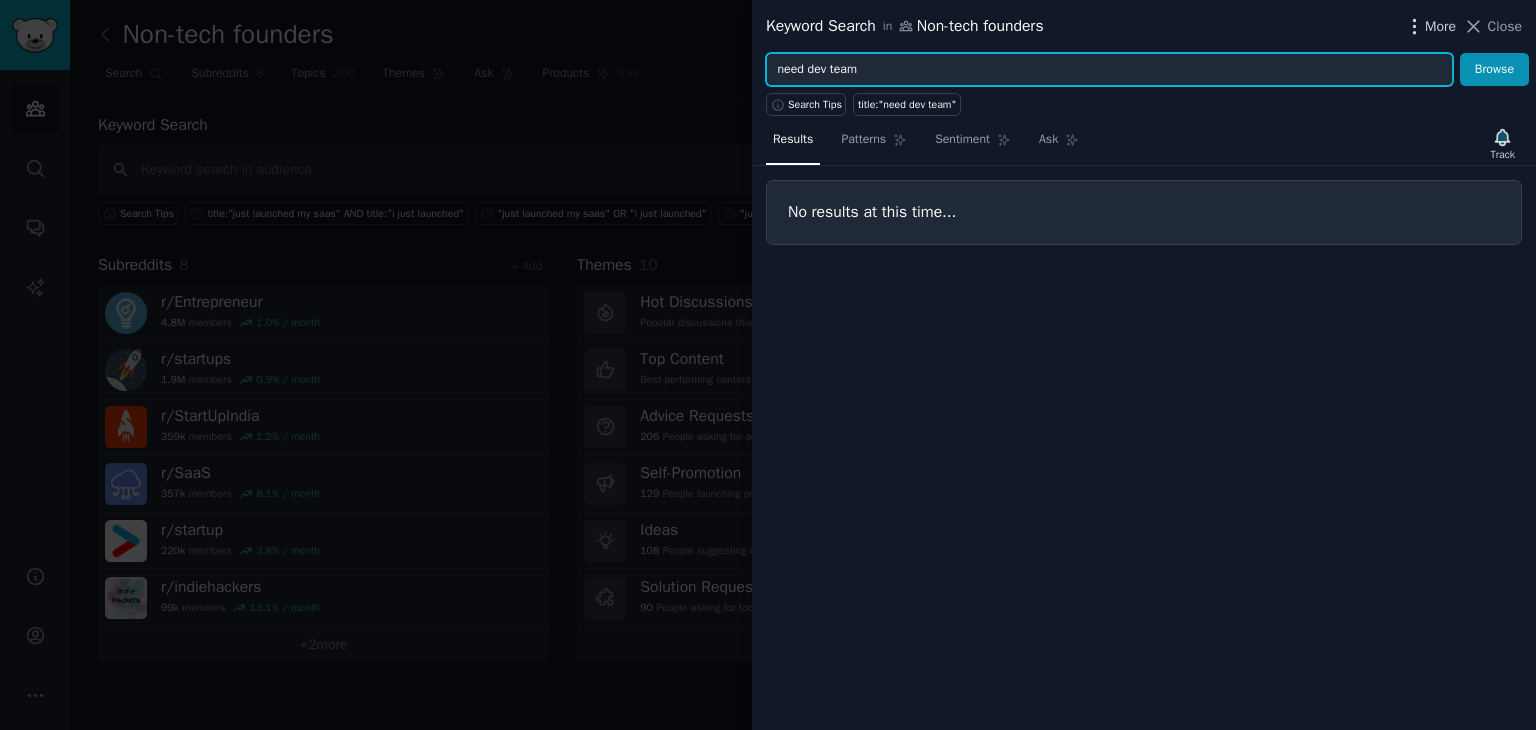 click on "More" at bounding box center (1440, 26) 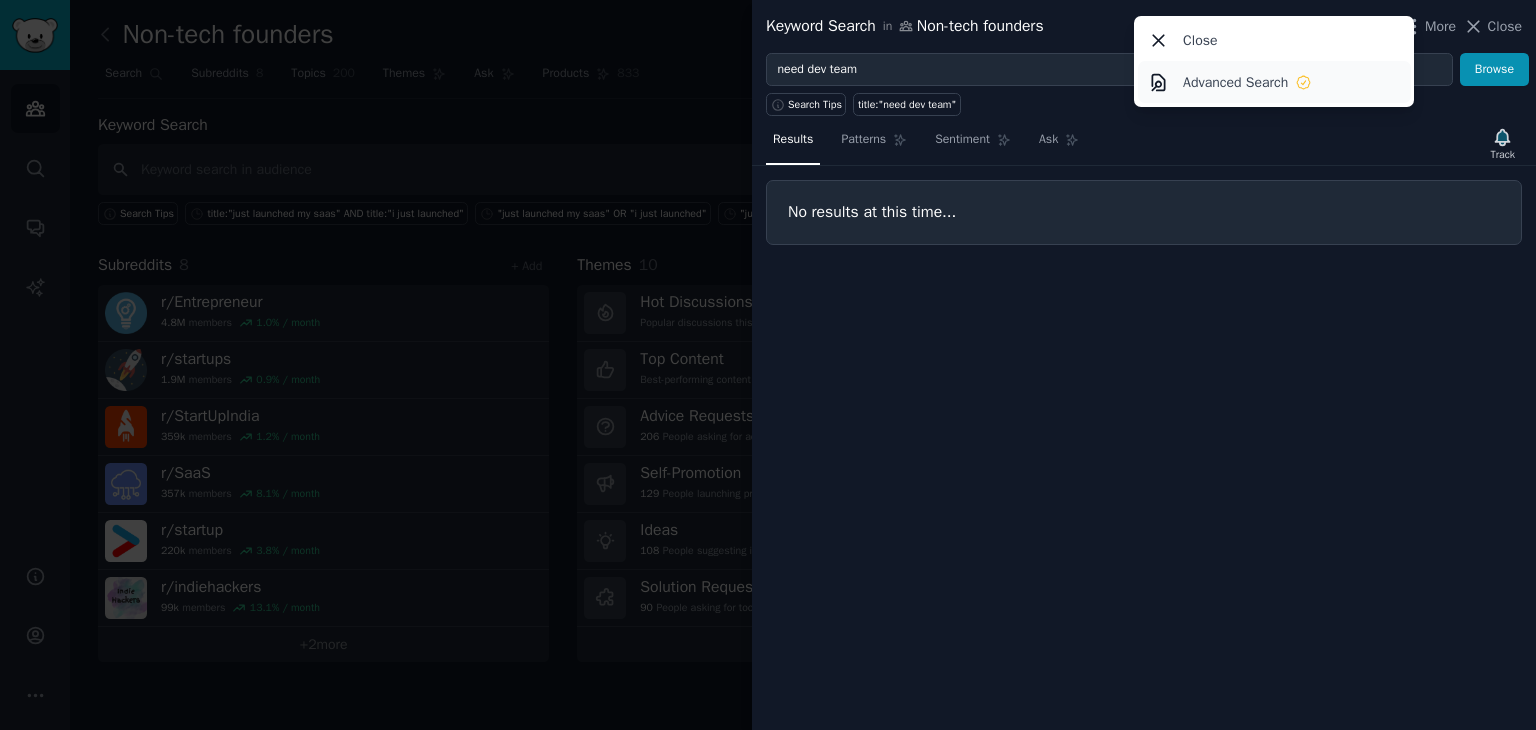 click on "Advanced Search" at bounding box center [1274, 82] 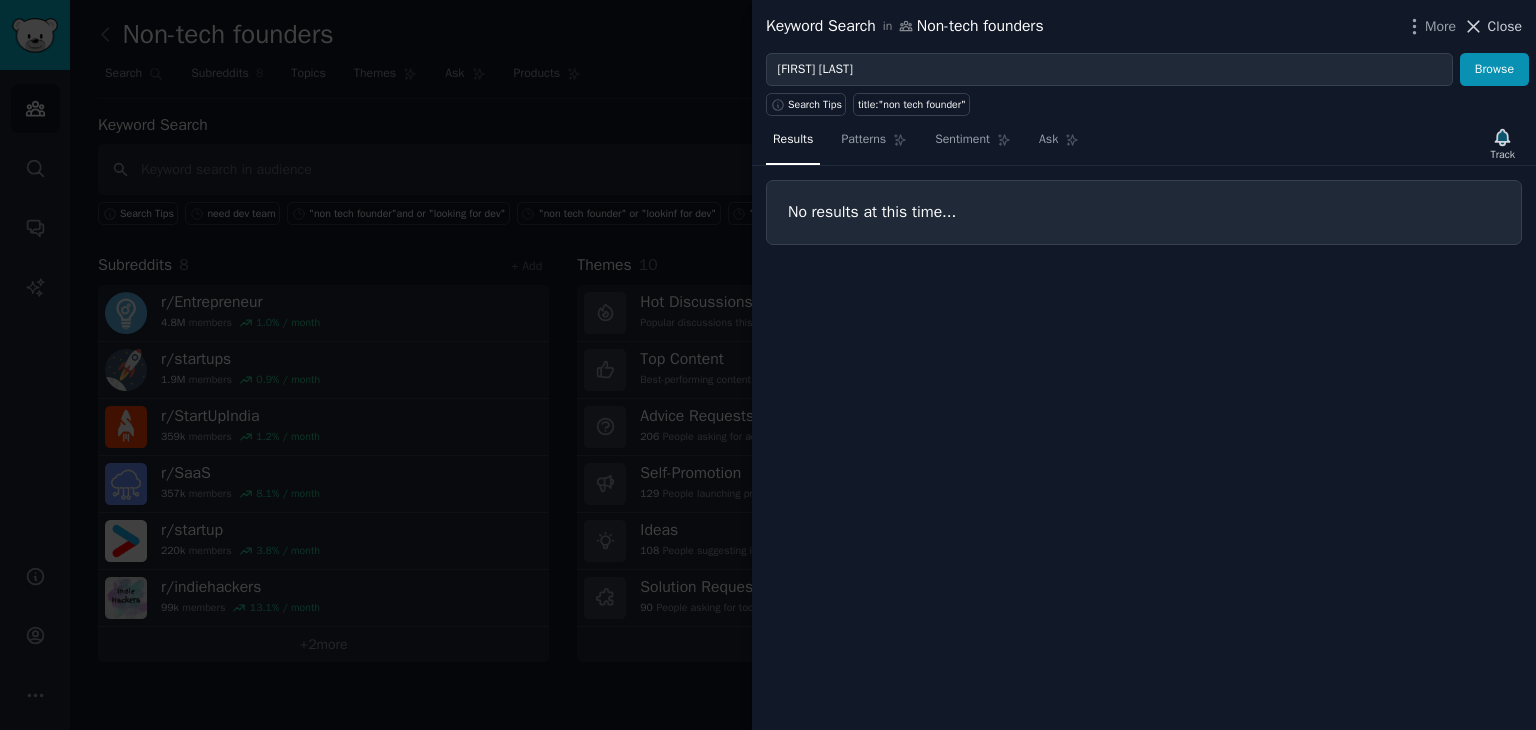 click 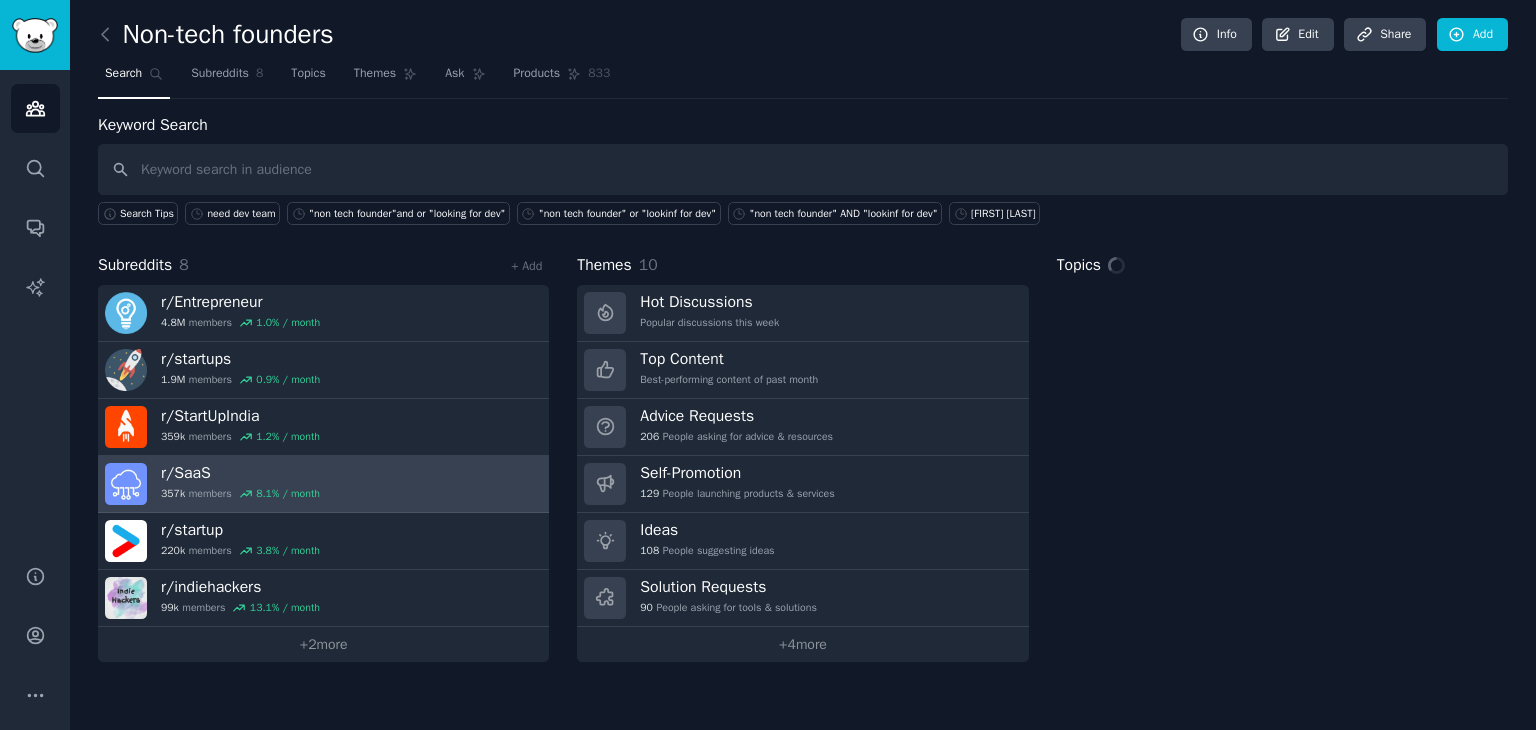click on "r/ SaaS 357k members 8.1 % / month" at bounding box center [323, 484] 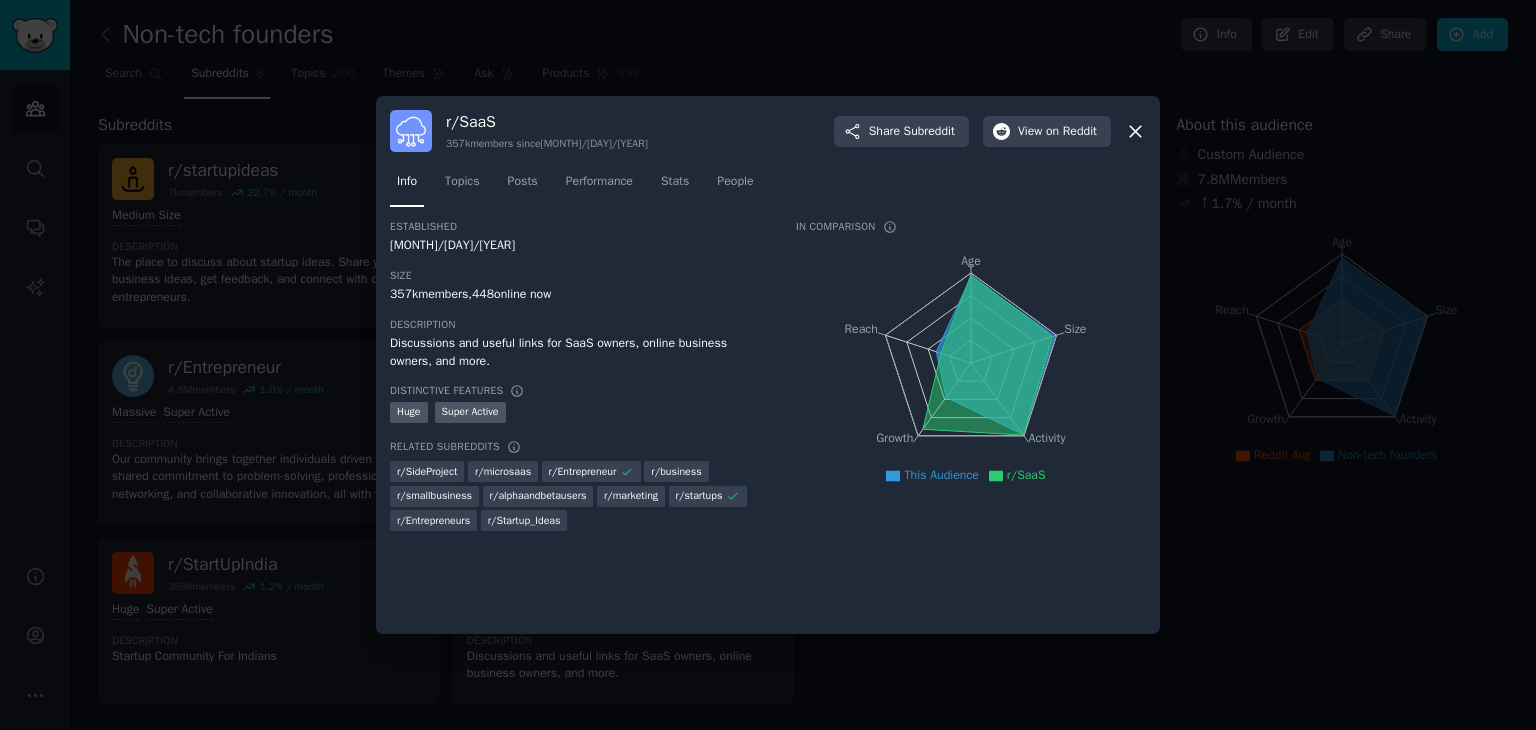 click 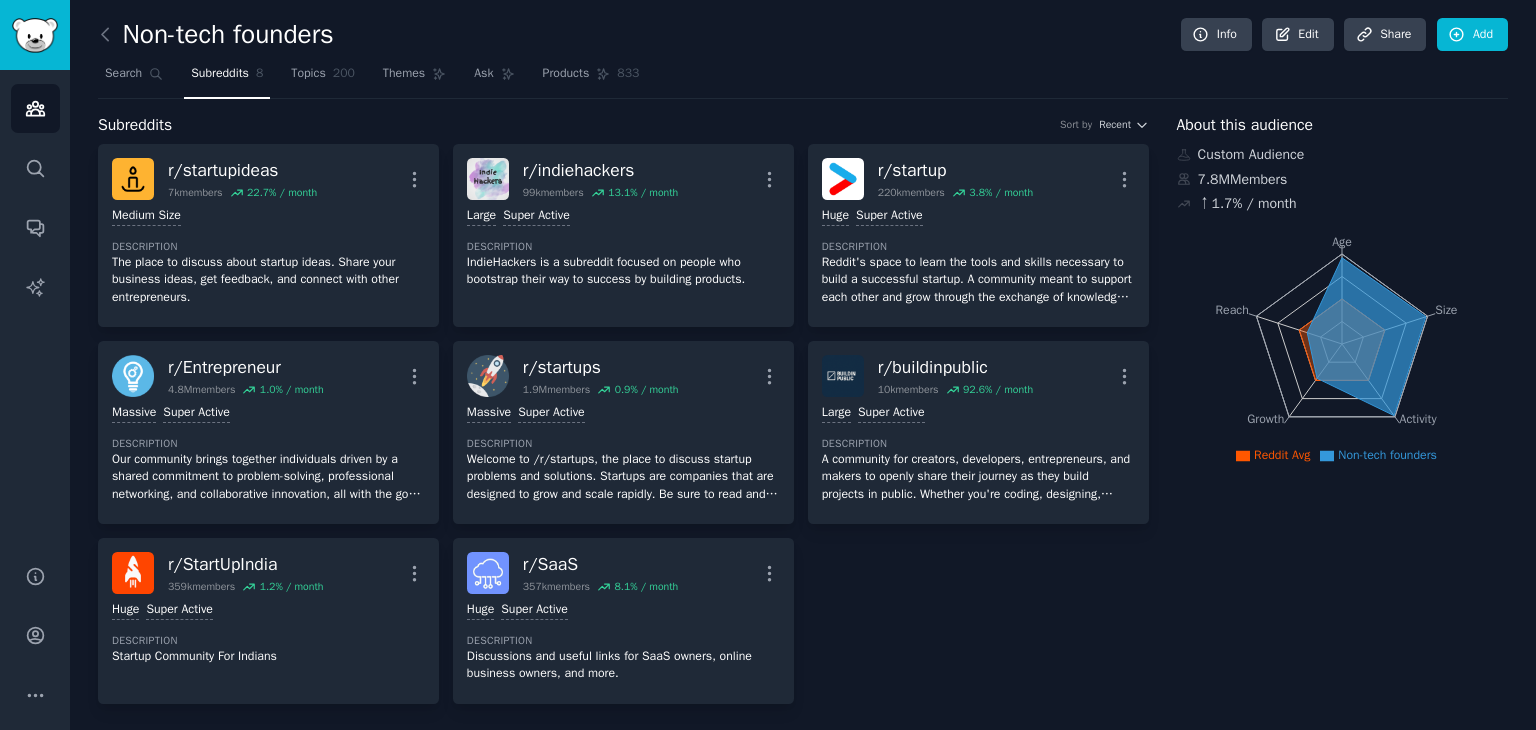 scroll, scrollTop: 0, scrollLeft: 0, axis: both 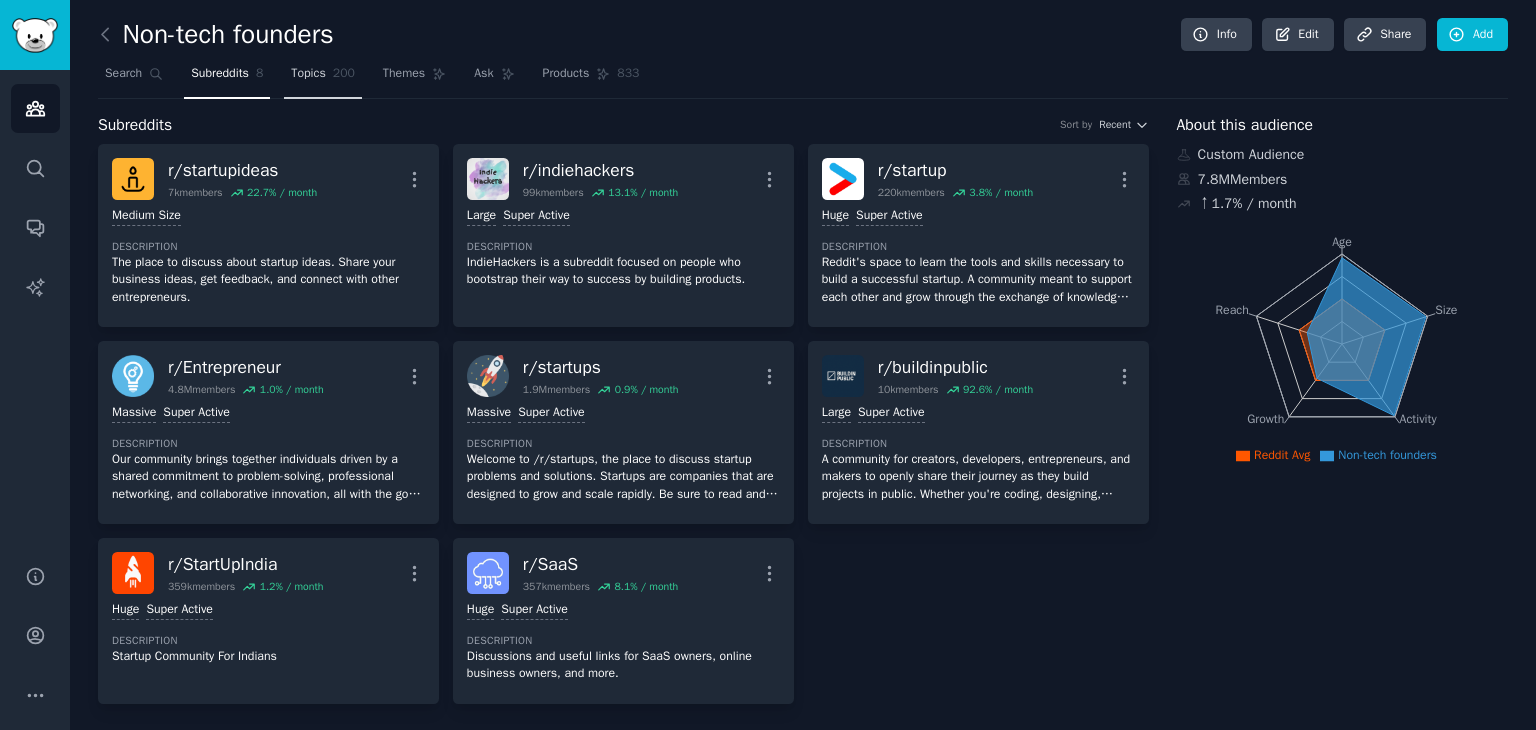 click on "Topics 200" at bounding box center (323, 78) 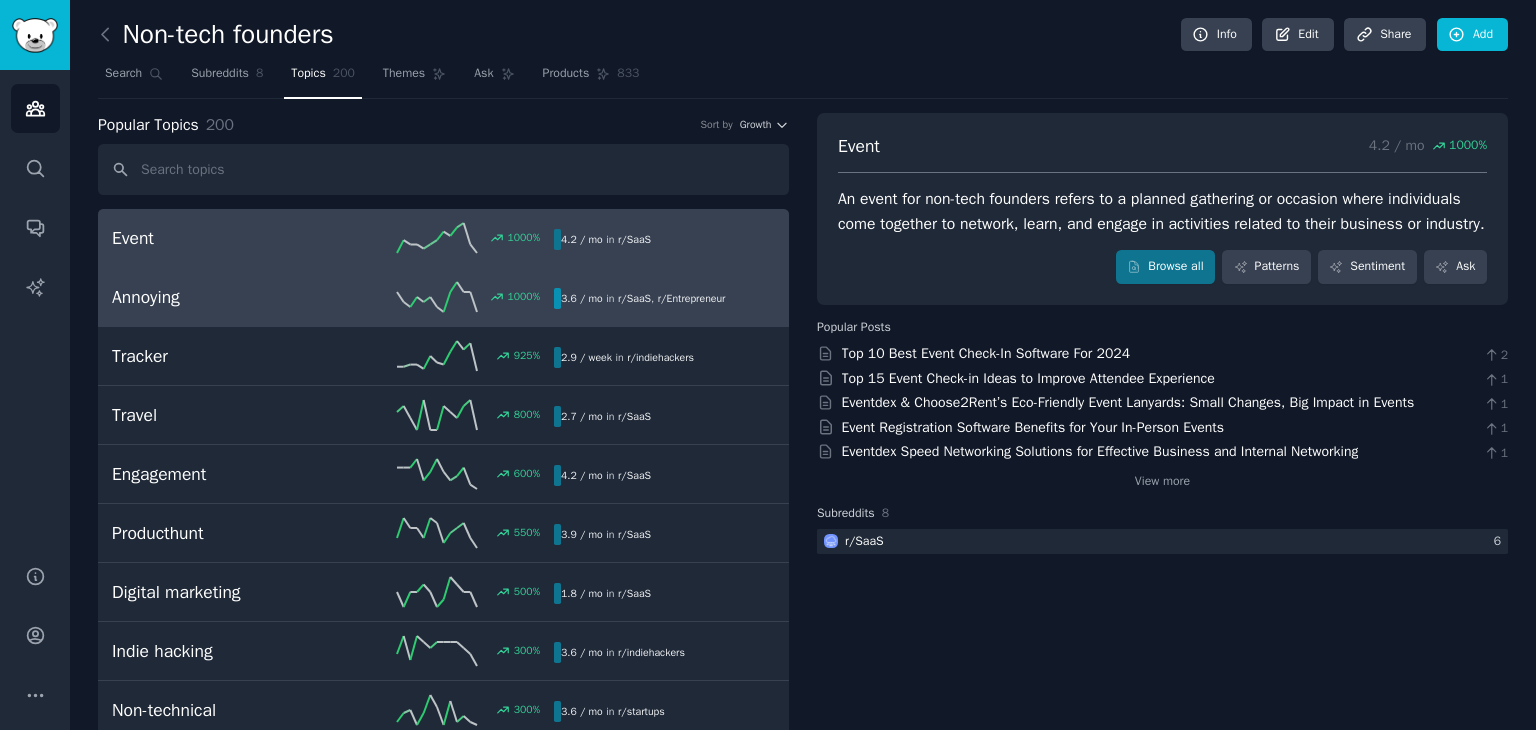 click on "Annoying" at bounding box center [222, 297] 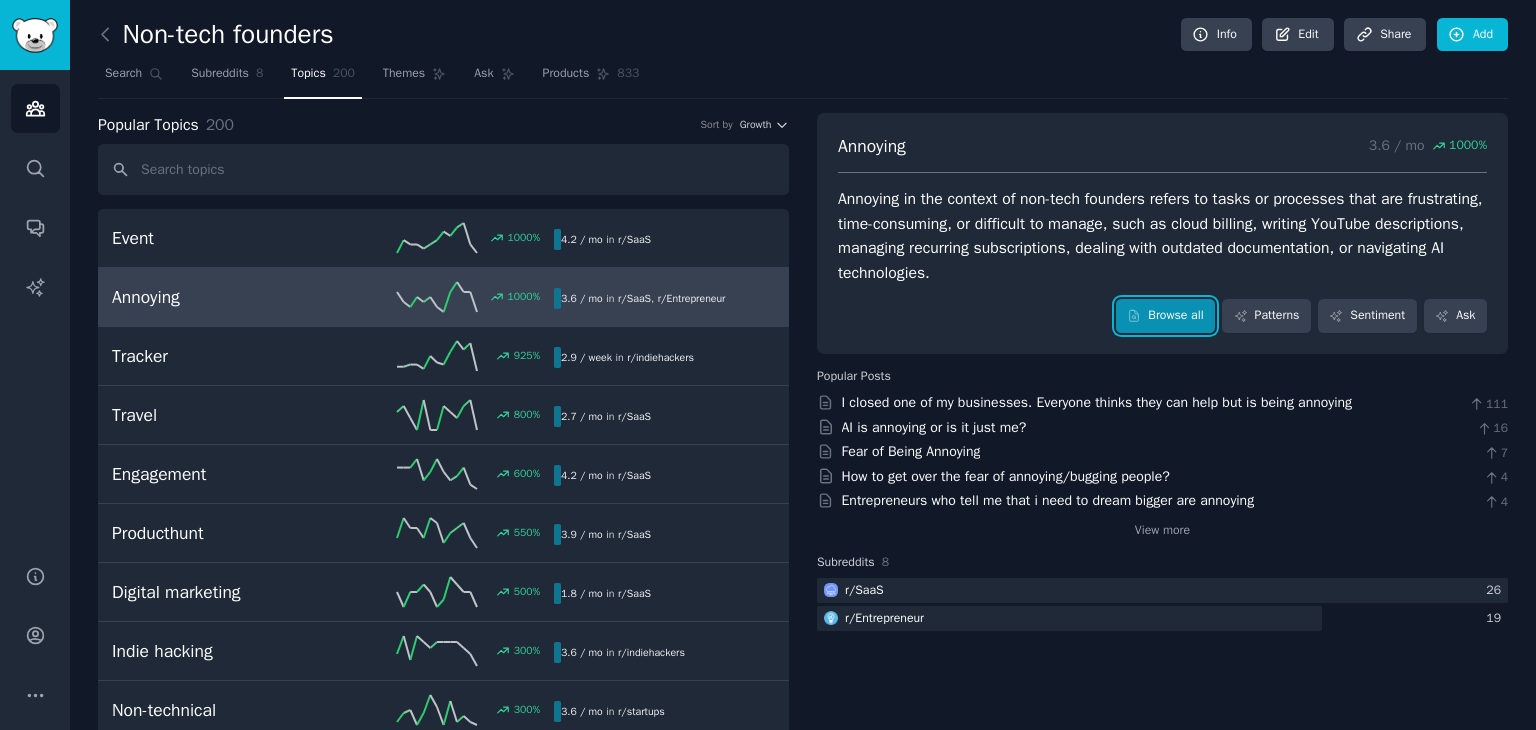 click on "Browse all" at bounding box center [1165, 316] 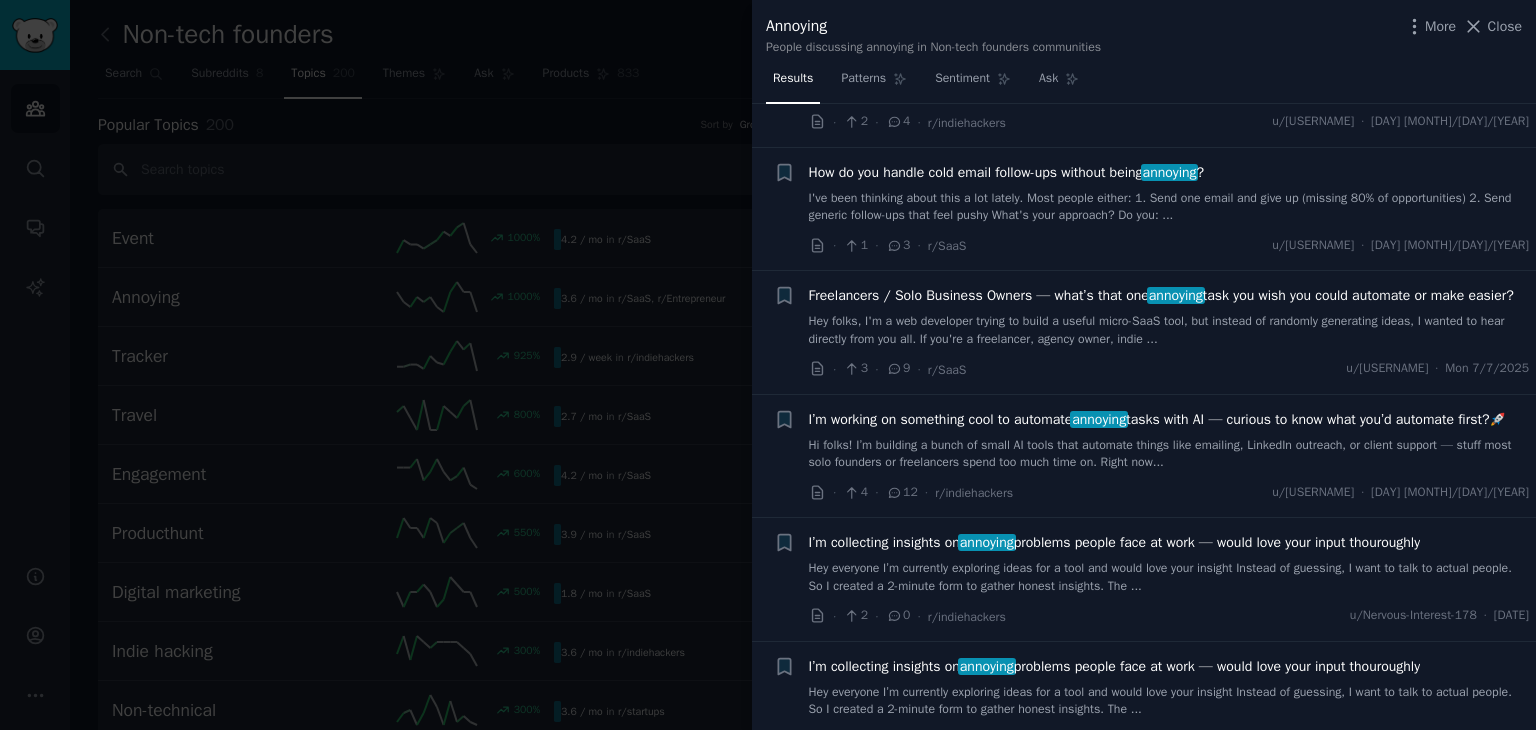 scroll, scrollTop: 1000, scrollLeft: 0, axis: vertical 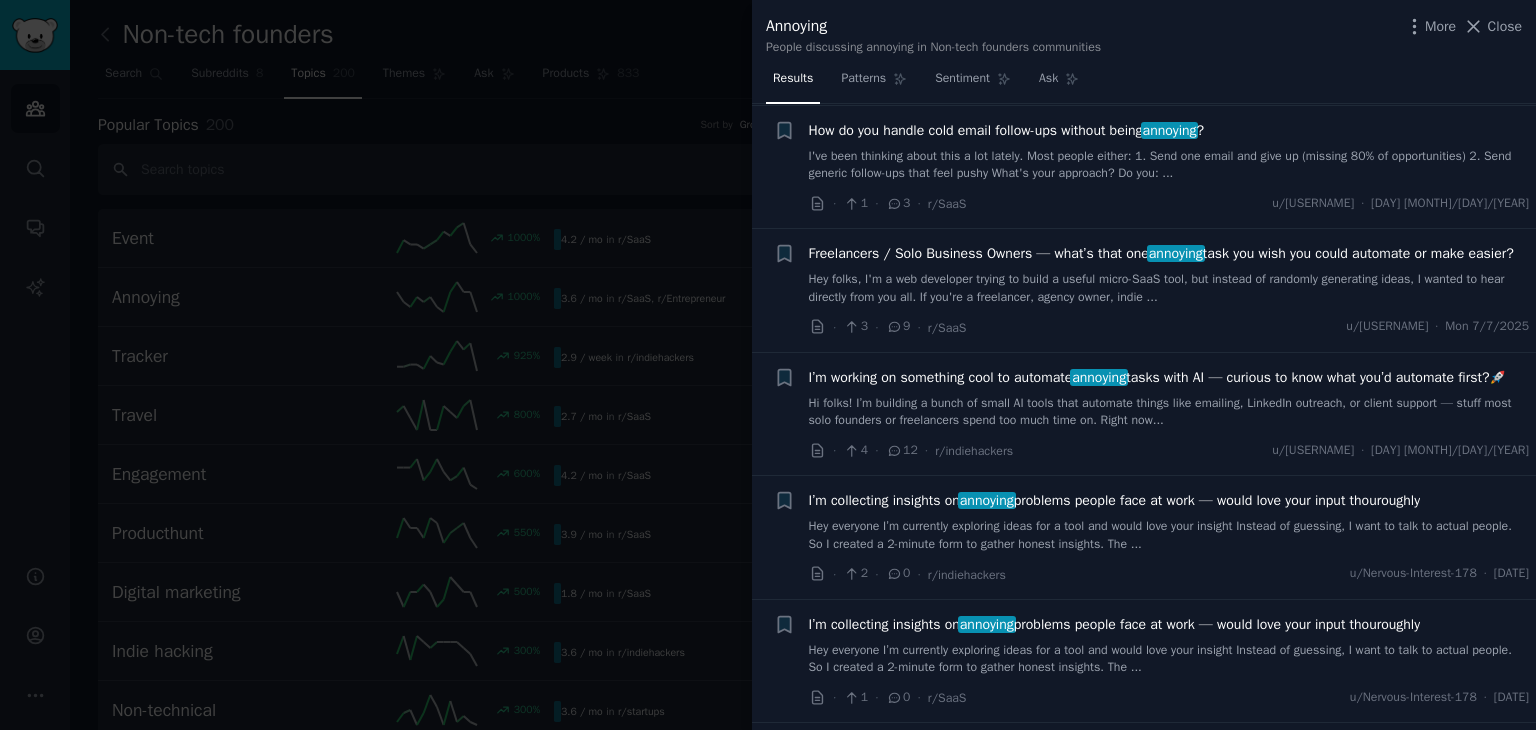 click on "I've been thinking about this a lot lately. Most people either:
1. Send one email and give up (missing 80% of opportunities)
2. Send generic follow-ups that feel pushy What's your approach?
Do you:
..." at bounding box center [1169, 165] 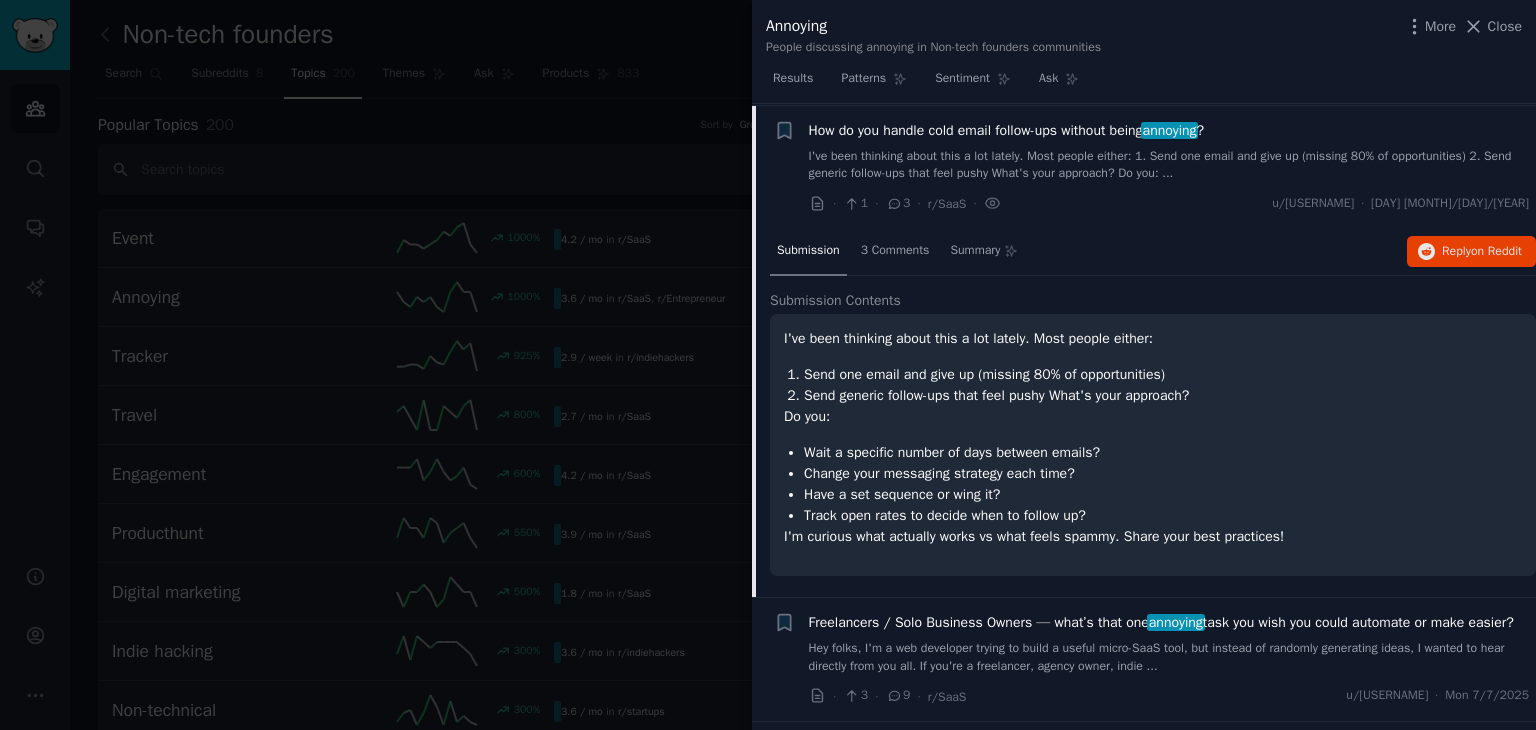 scroll, scrollTop: 1063, scrollLeft: 0, axis: vertical 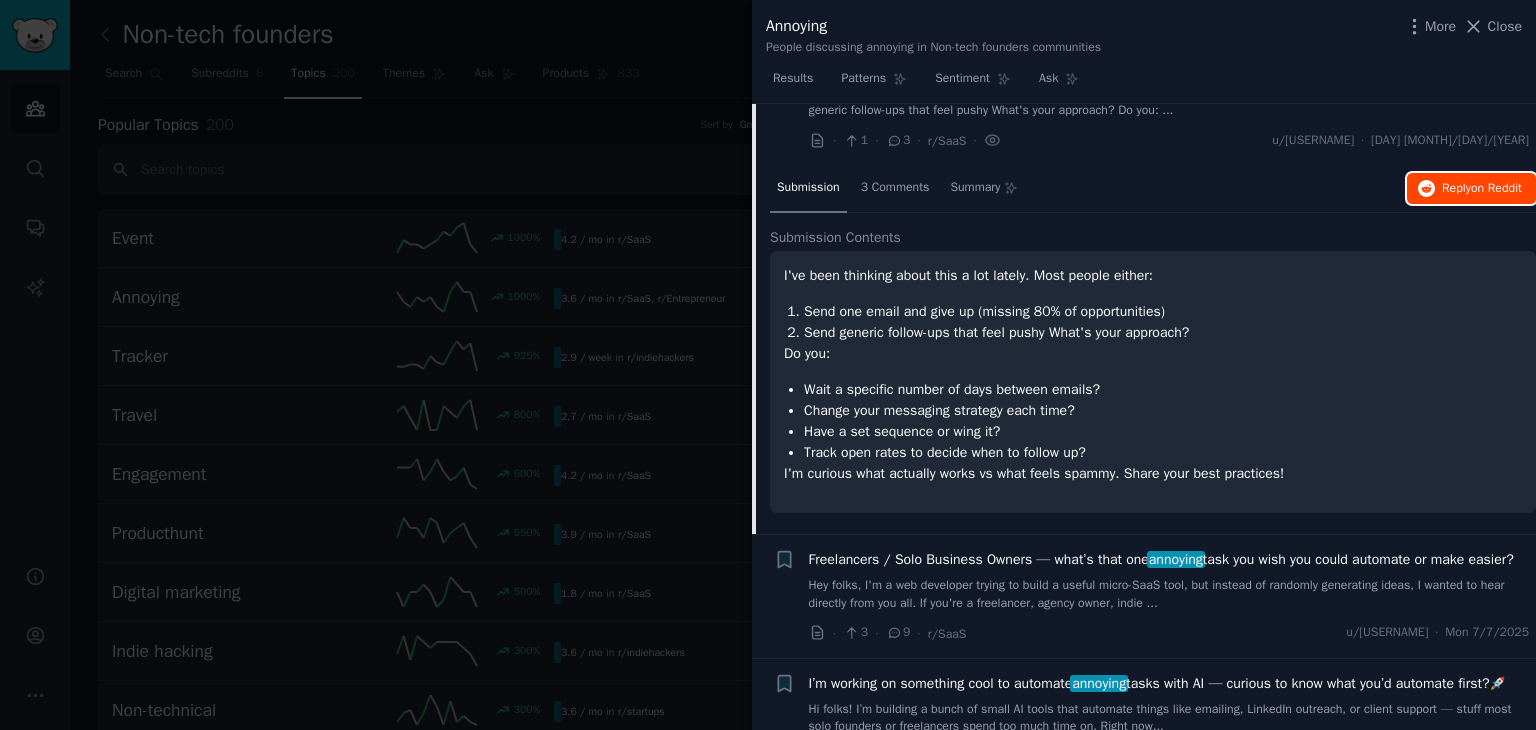 click on "on Reddit" at bounding box center [1496, 188] 